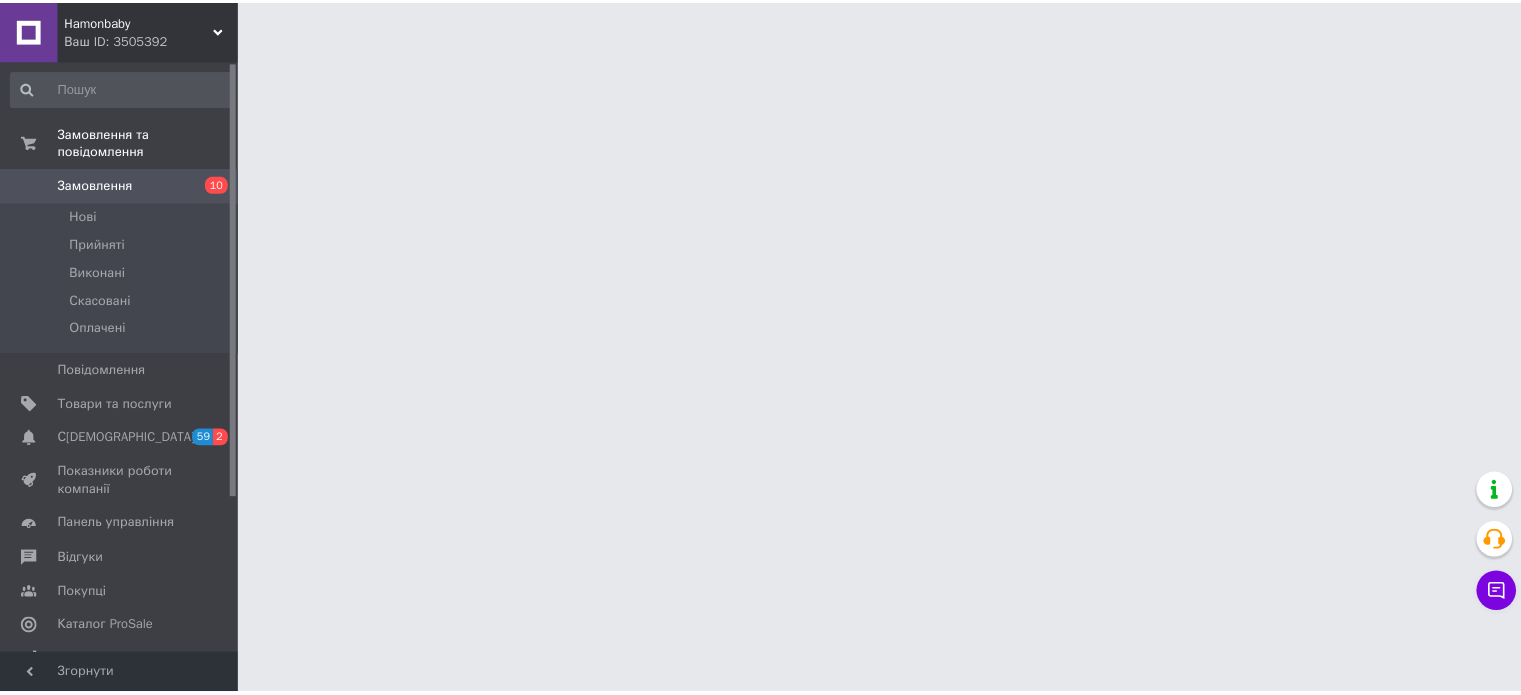 scroll, scrollTop: 0, scrollLeft: 0, axis: both 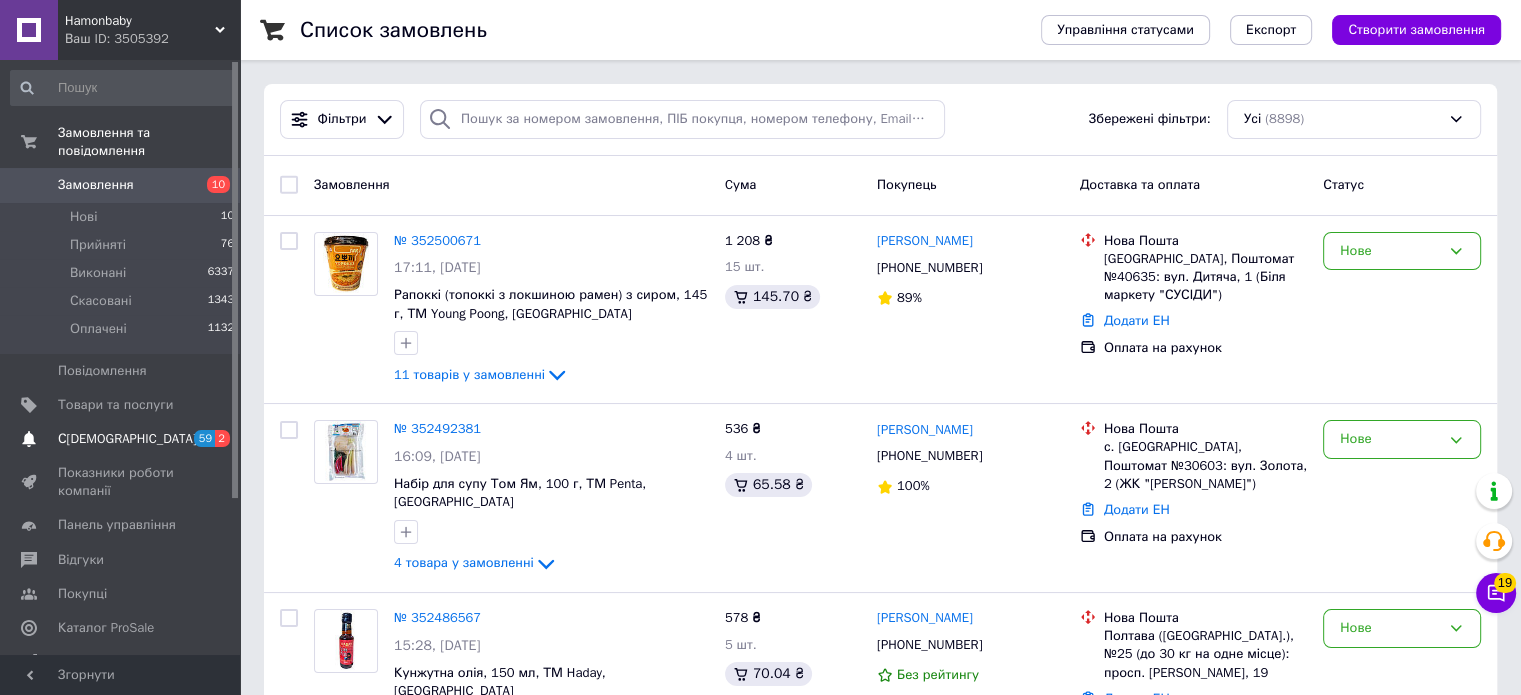 click on "С[DEMOGRAPHIC_DATA]" at bounding box center (127, 439) 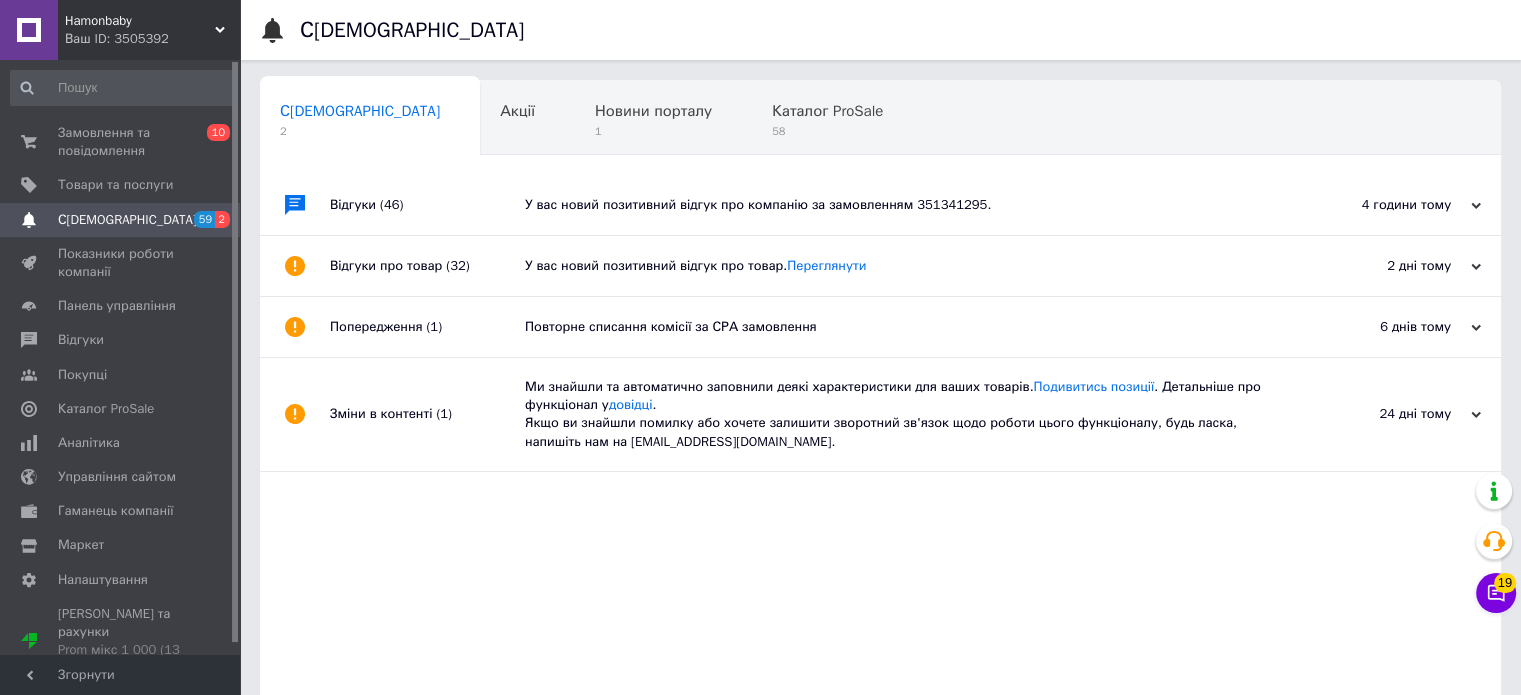 click on "У вас новий позитивний відгук про компанію за замовленням 351341295." at bounding box center (903, 205) 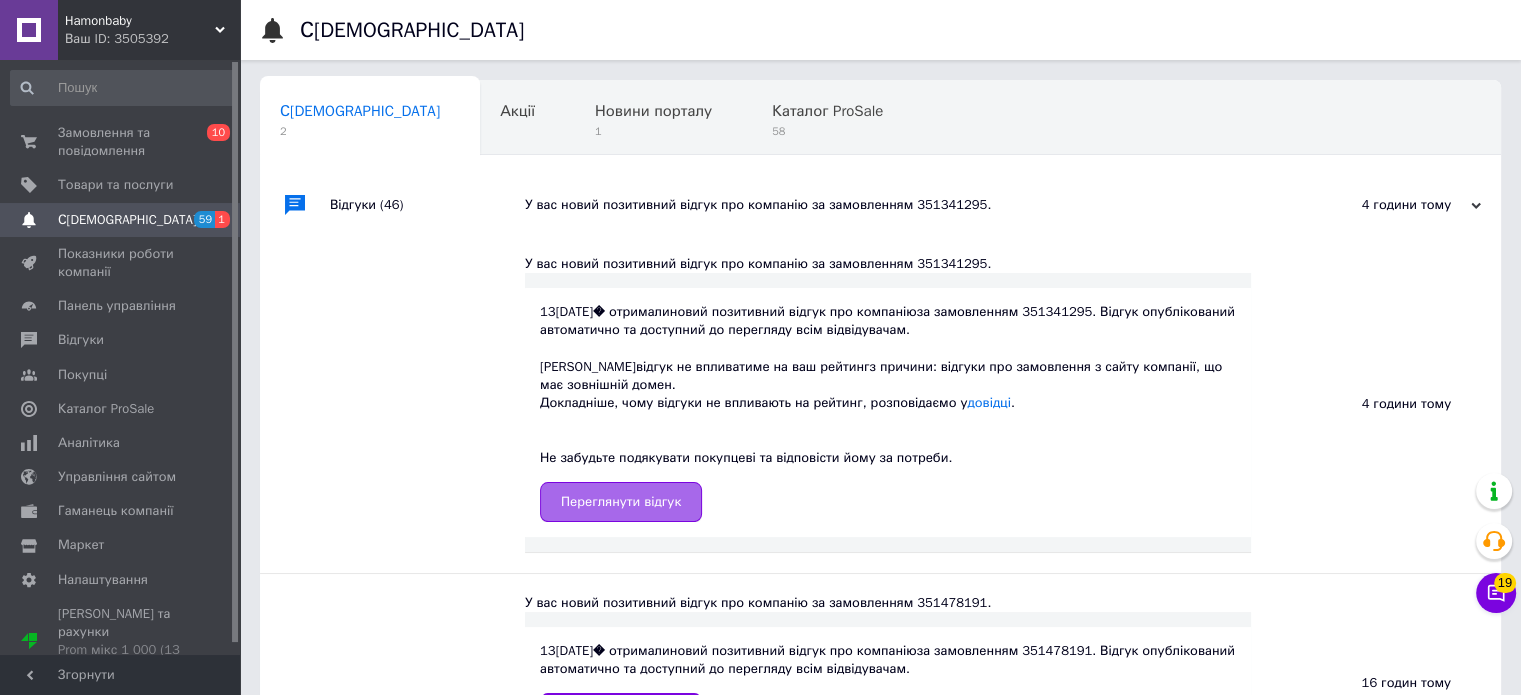 click on "Переглянути відгук" at bounding box center [621, 502] 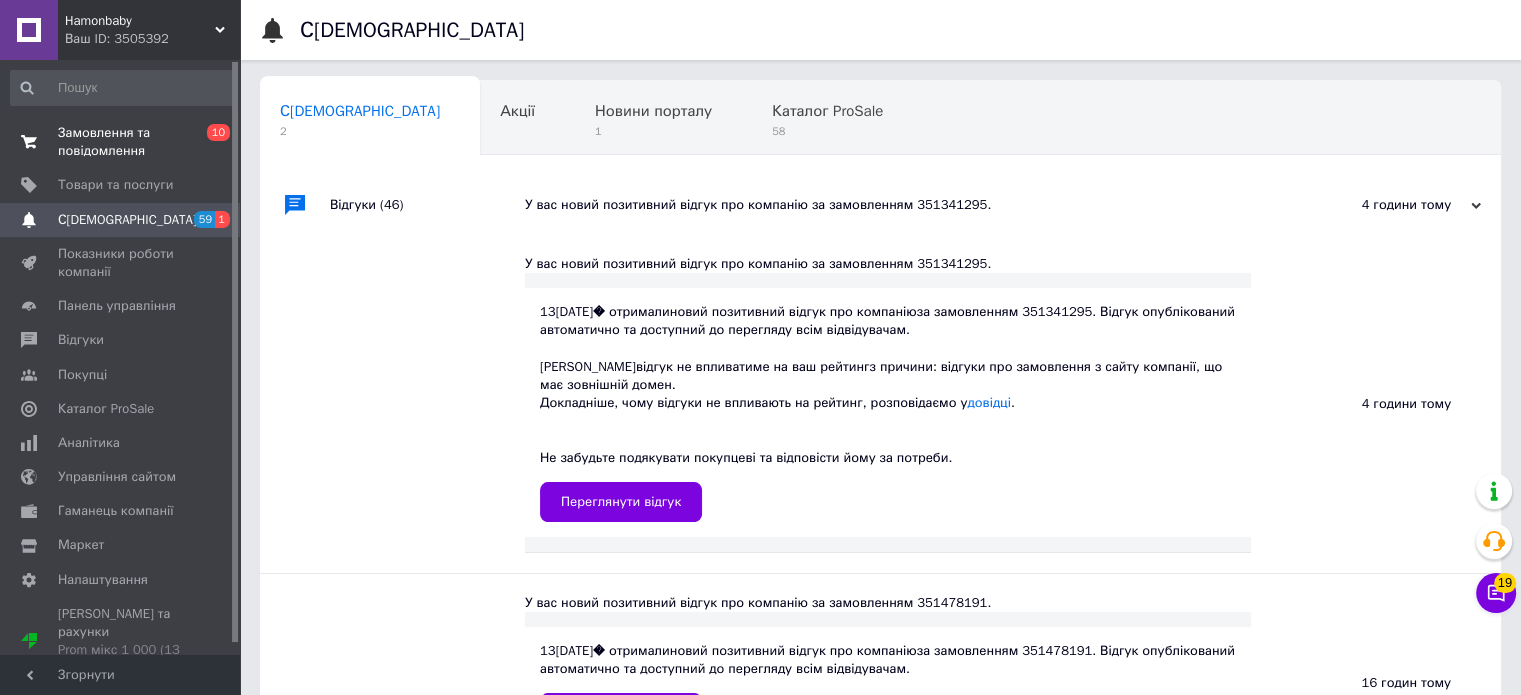 click on "Замовлення та повідомлення" at bounding box center (121, 142) 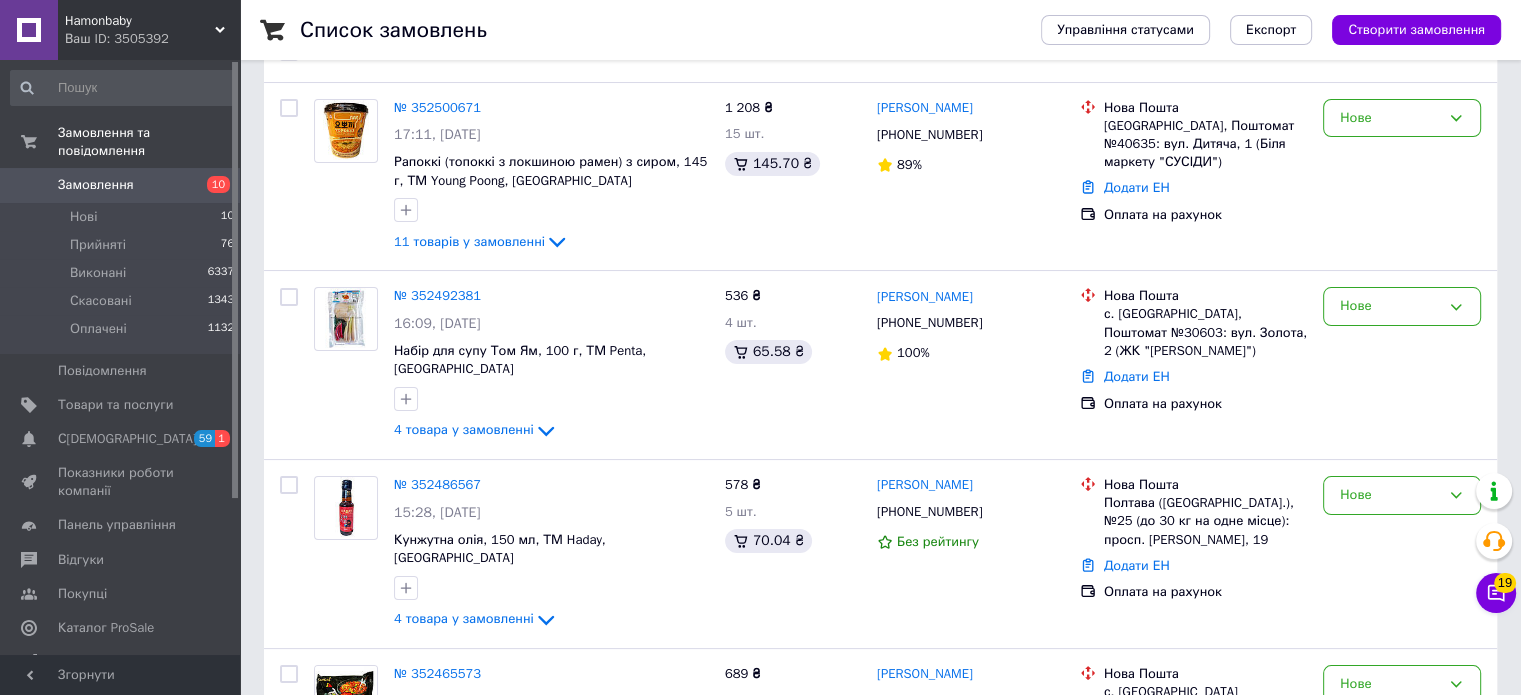 scroll, scrollTop: 173, scrollLeft: 0, axis: vertical 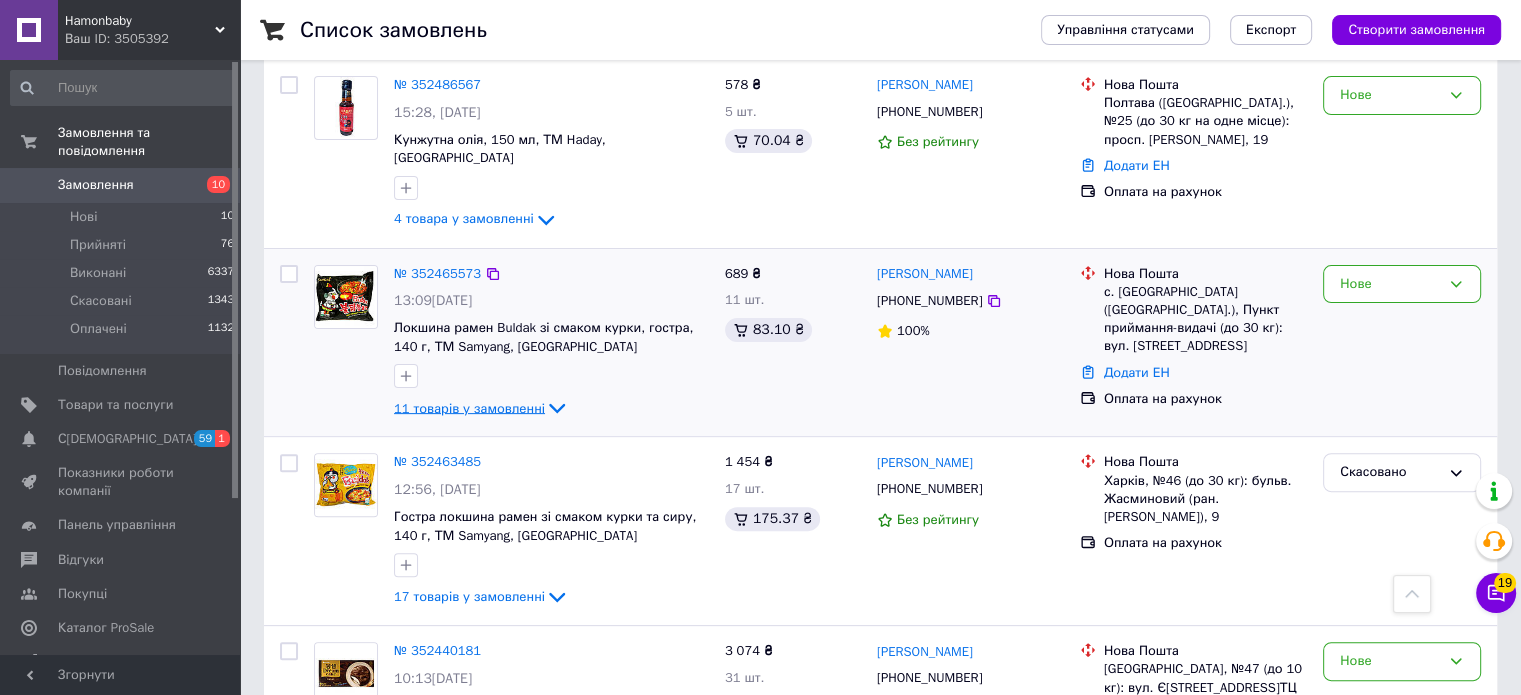 click on "11 товарів у замовленні" at bounding box center [469, 407] 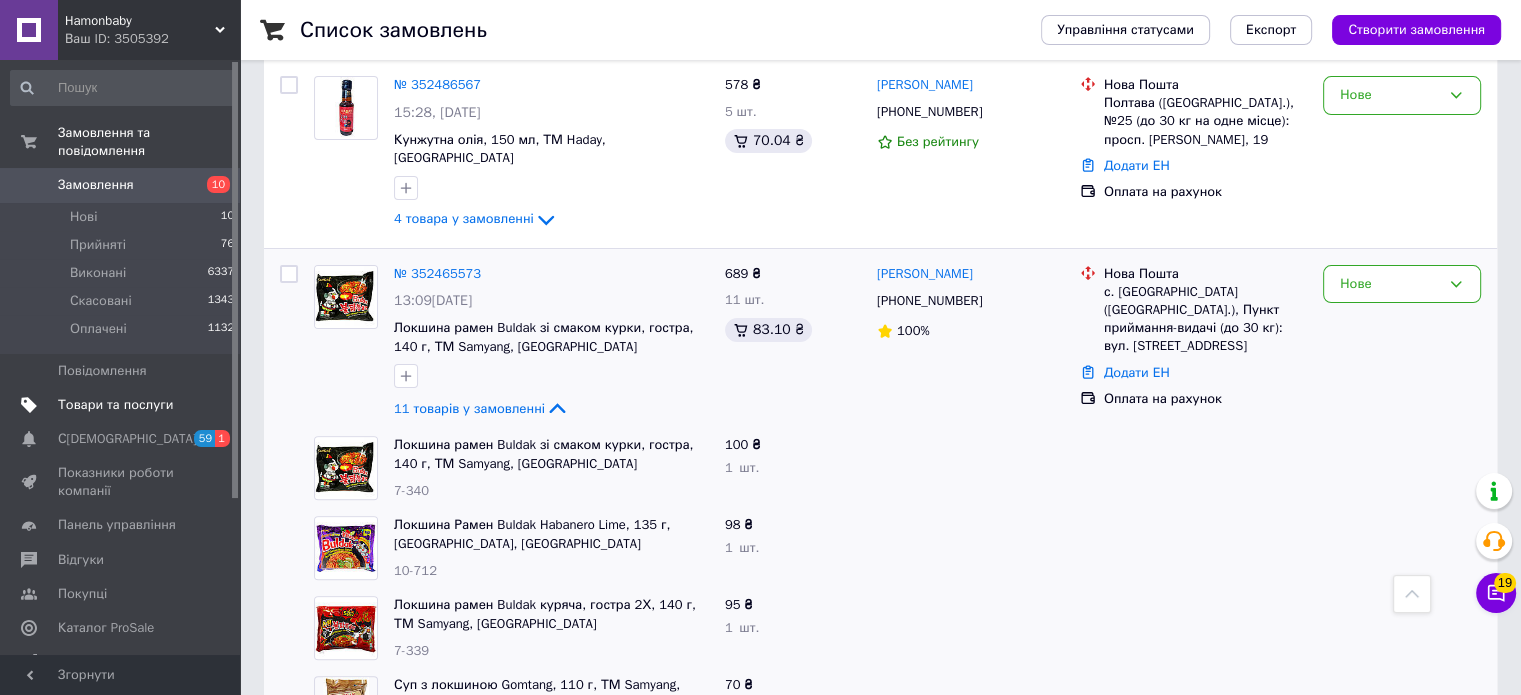 click on "Товари та послуги" at bounding box center (115, 405) 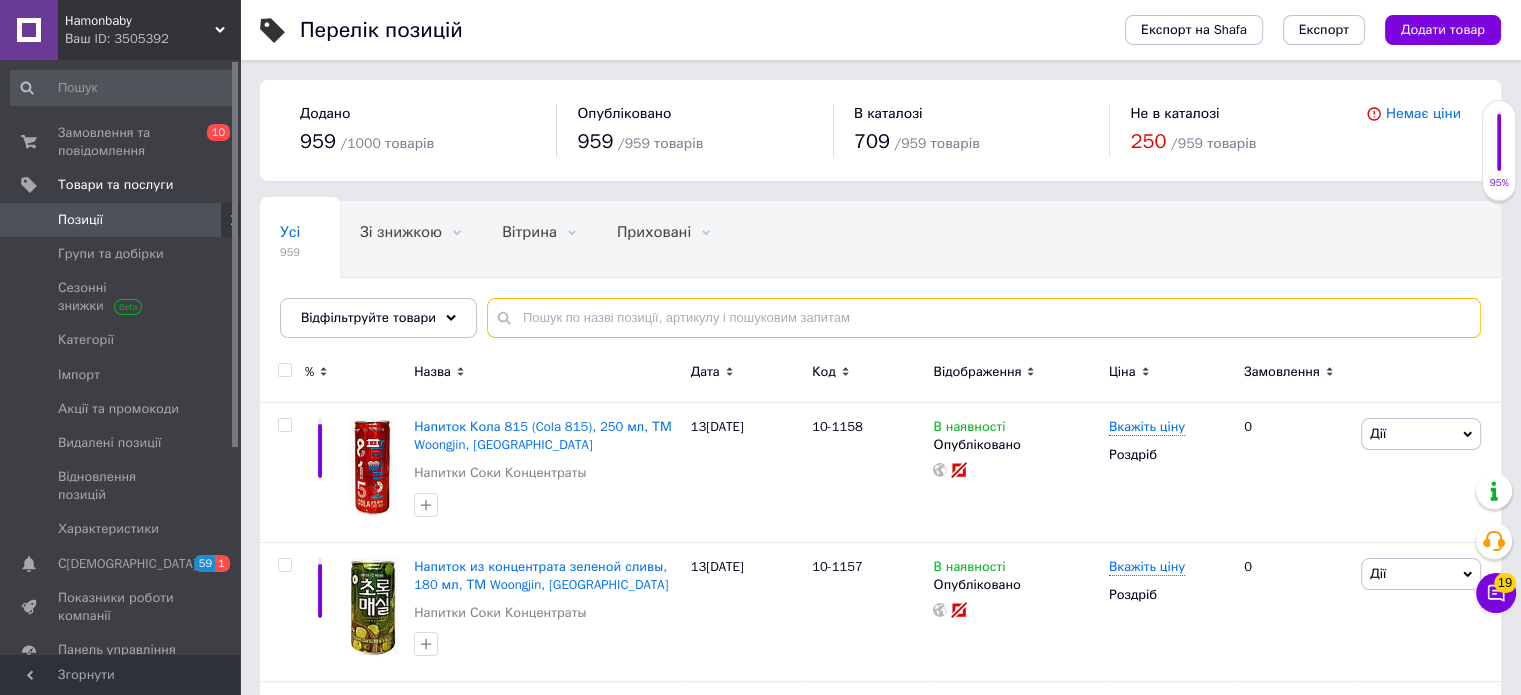 click at bounding box center [984, 318] 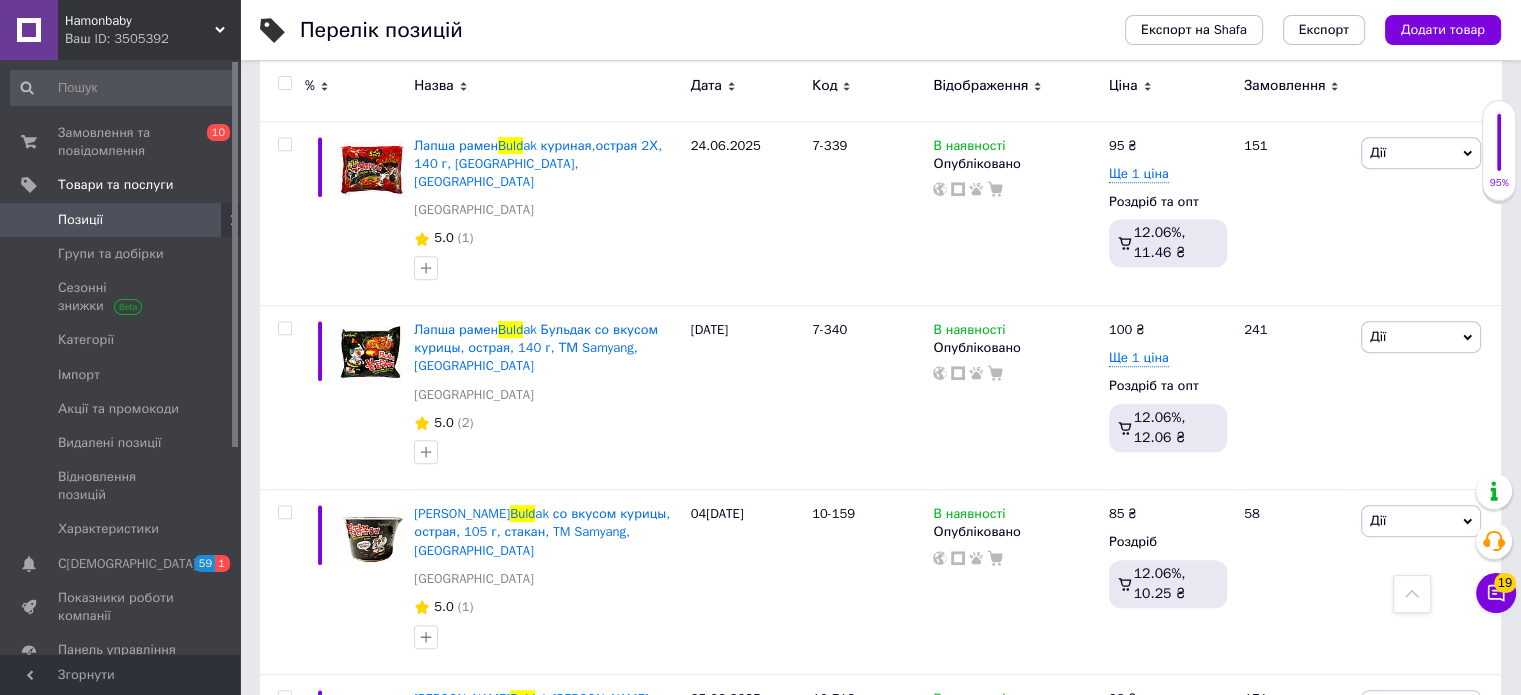 scroll, scrollTop: 988, scrollLeft: 0, axis: vertical 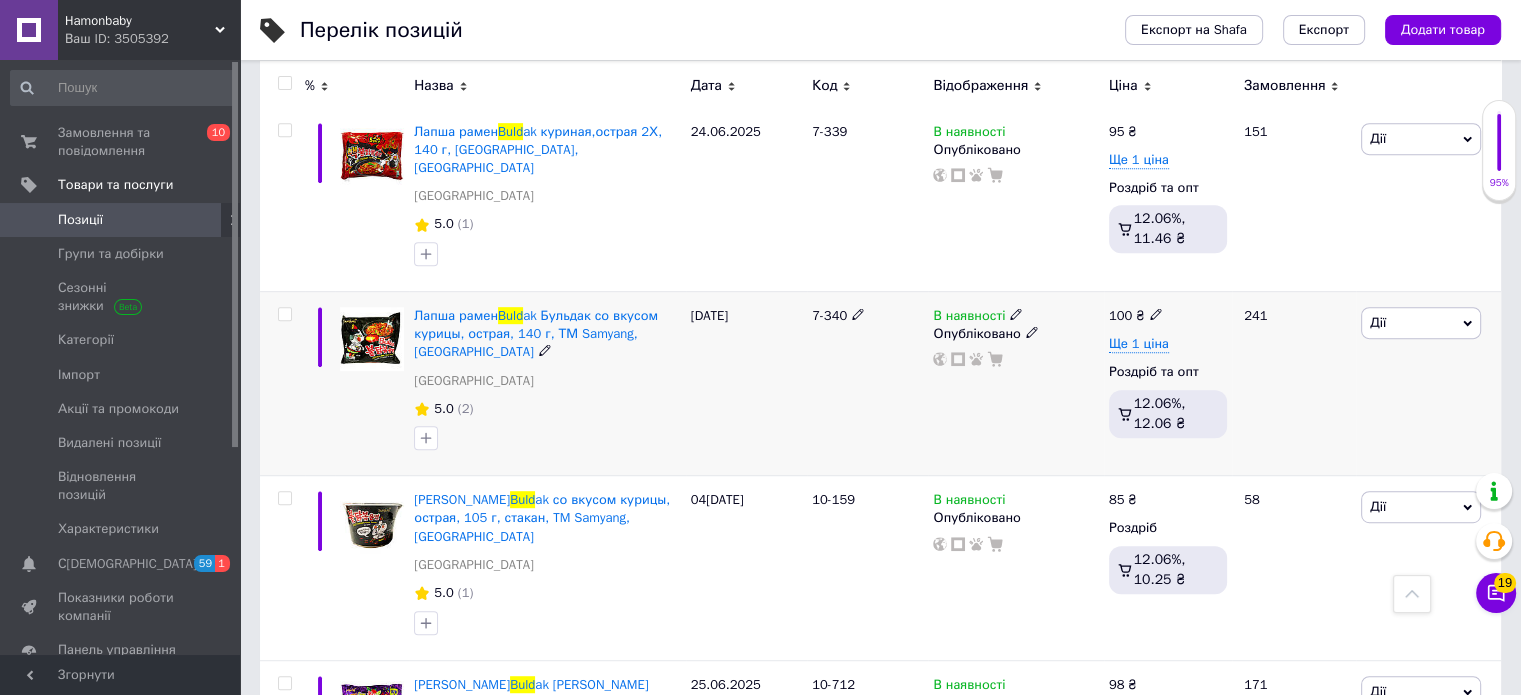 type on "buld" 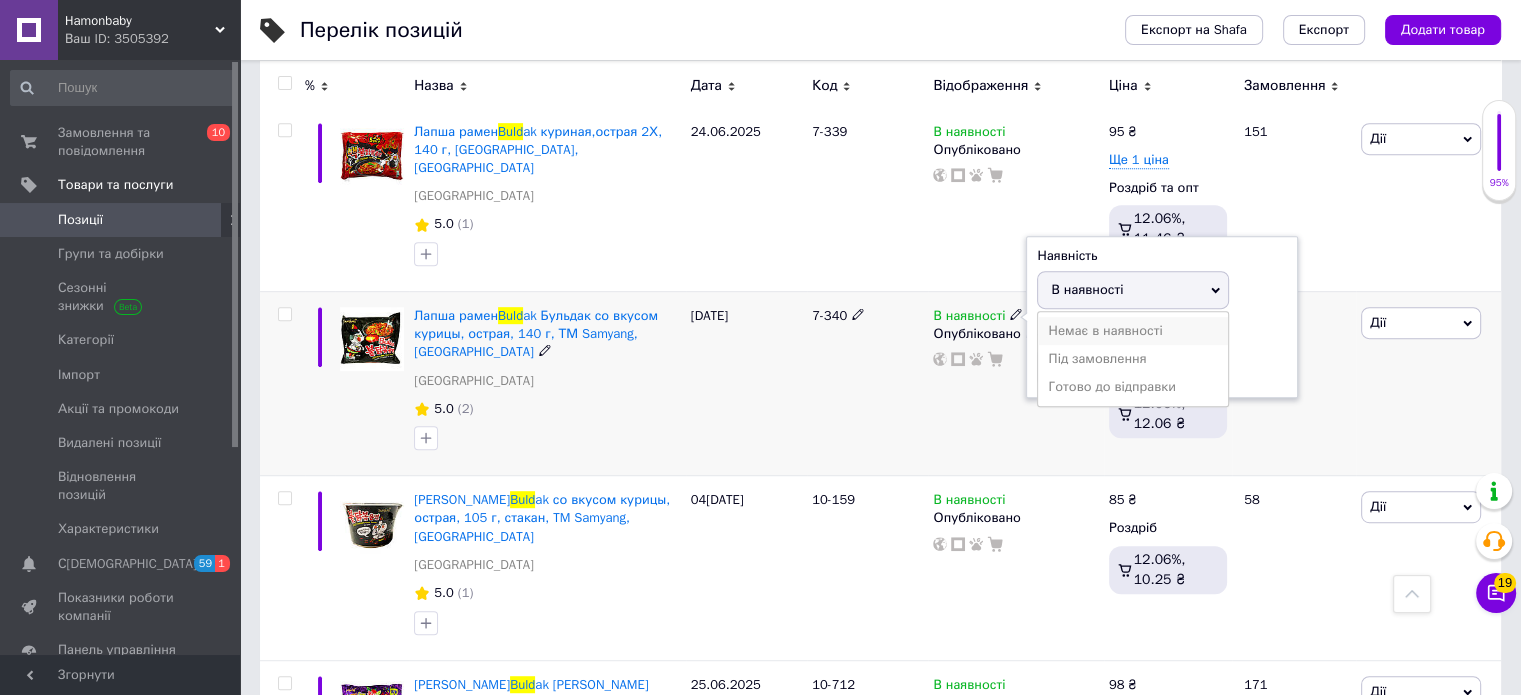 click on "Немає в наявності" at bounding box center [1133, 331] 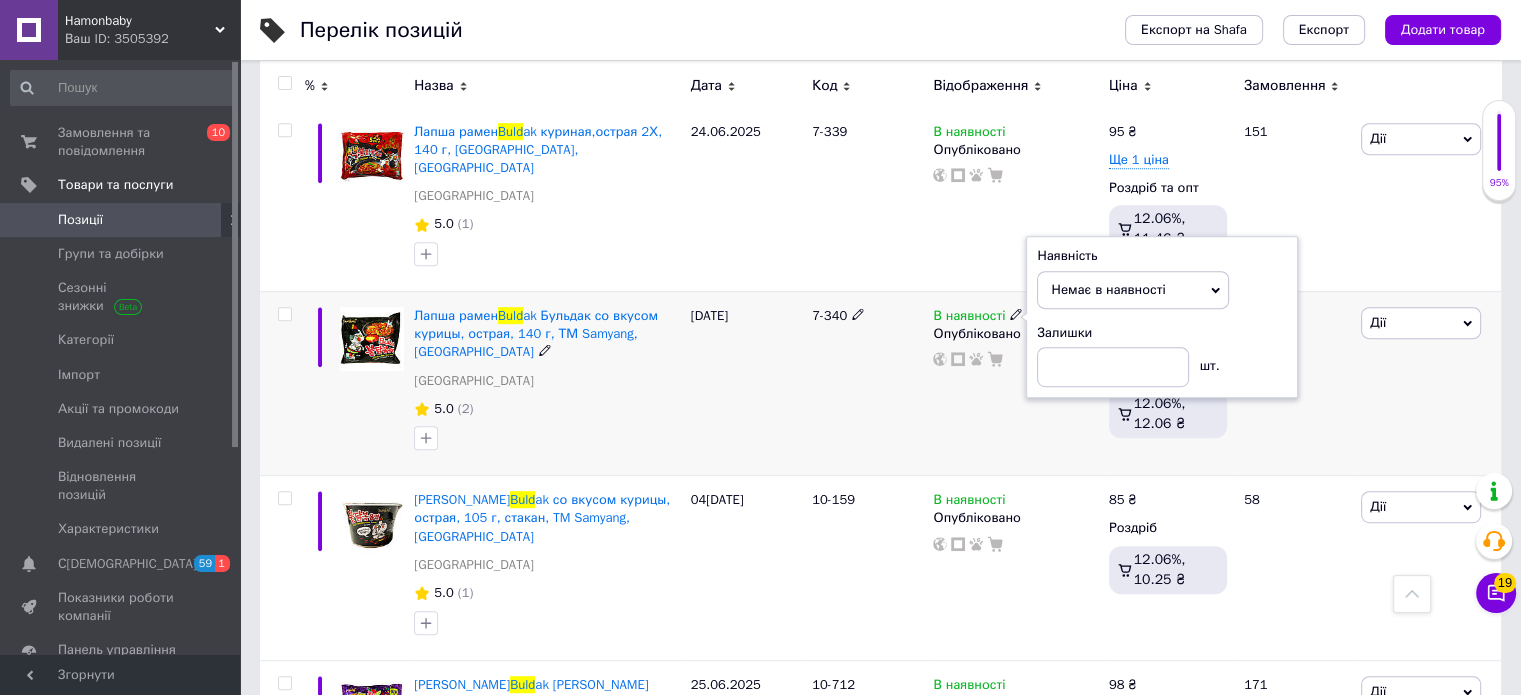 click on "7-340" at bounding box center (867, 383) 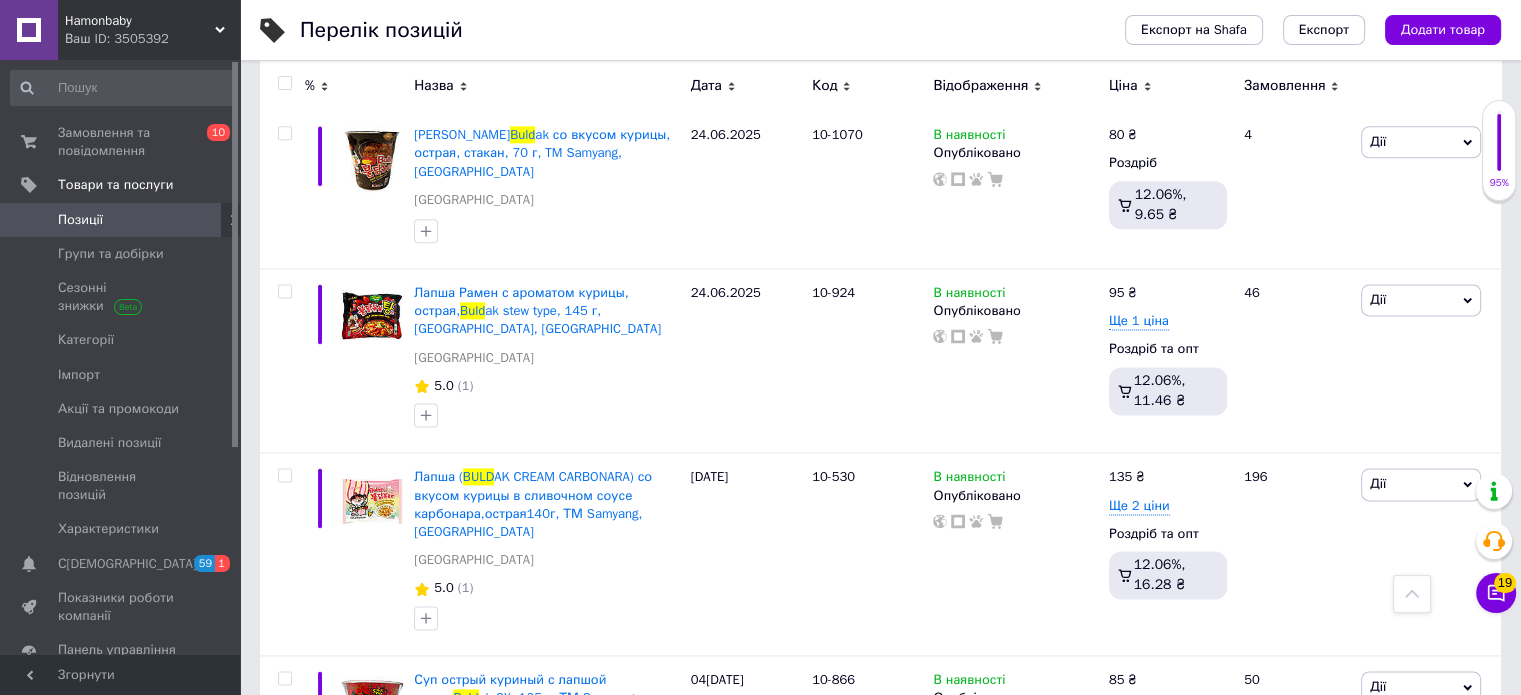 scroll, scrollTop: 2668, scrollLeft: 0, axis: vertical 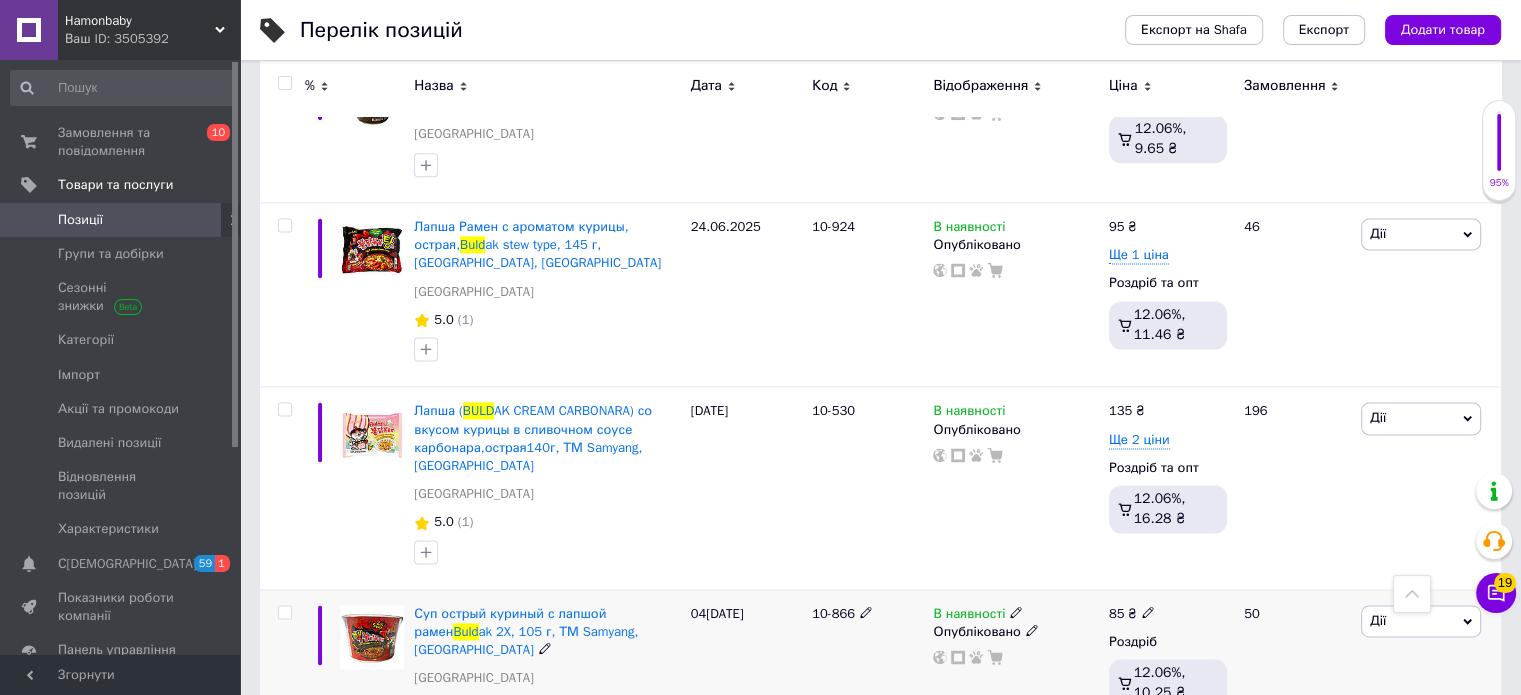 click 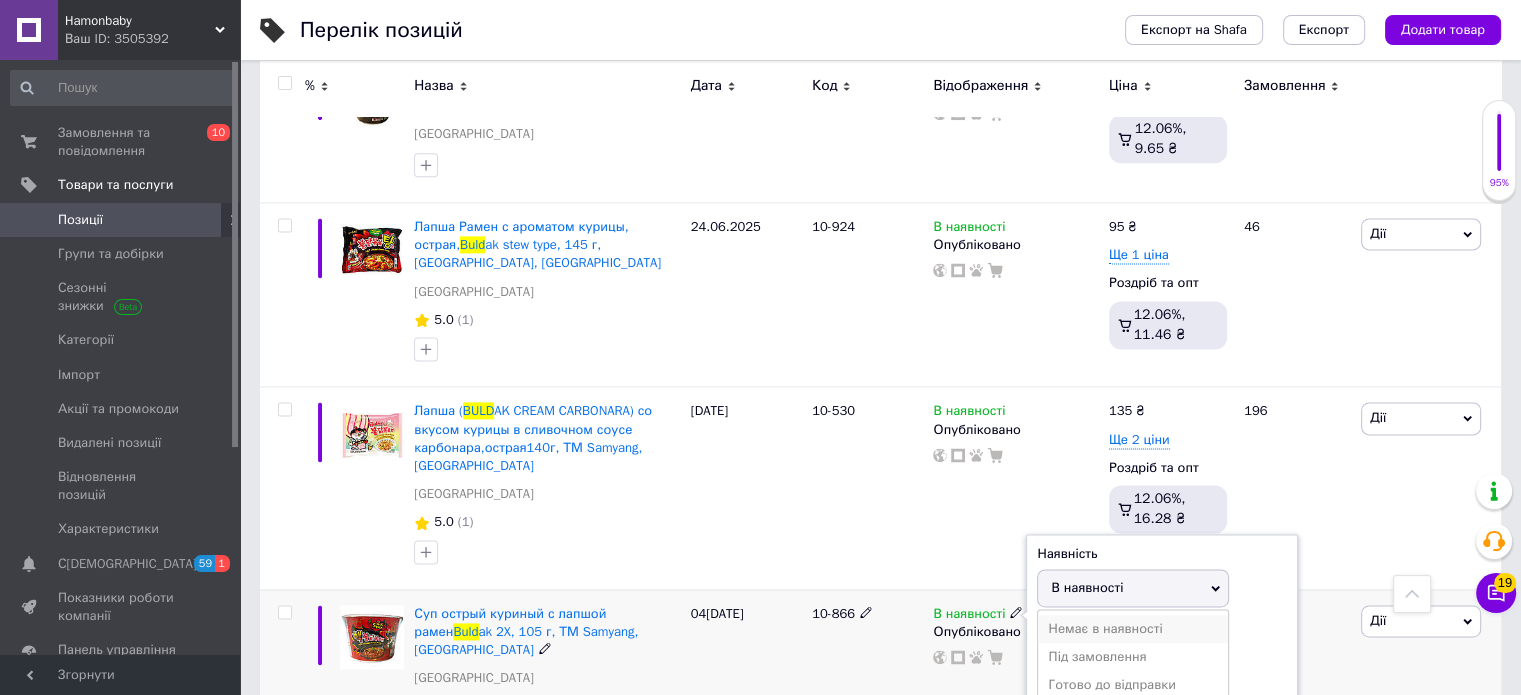 click on "Немає в наявності" at bounding box center (1133, 629) 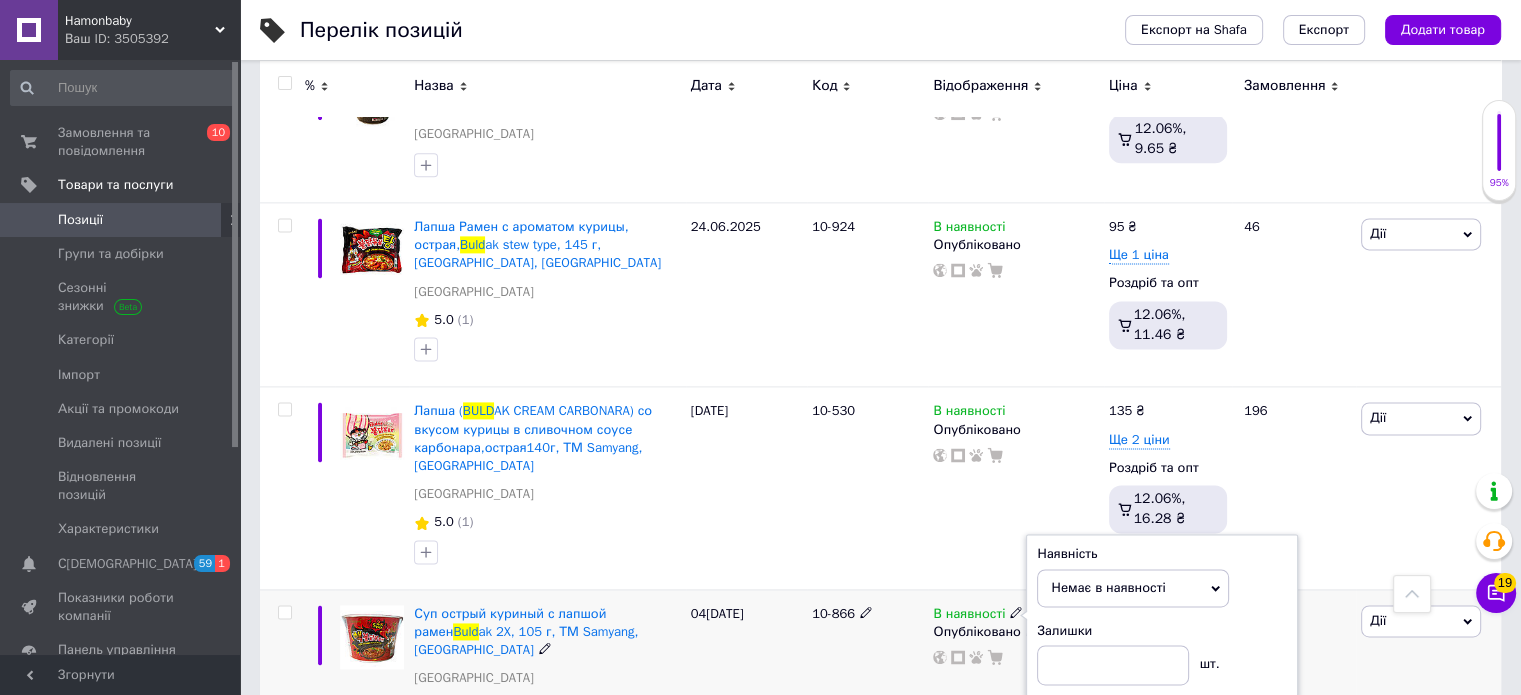 click on "10-866" at bounding box center [867, 667] 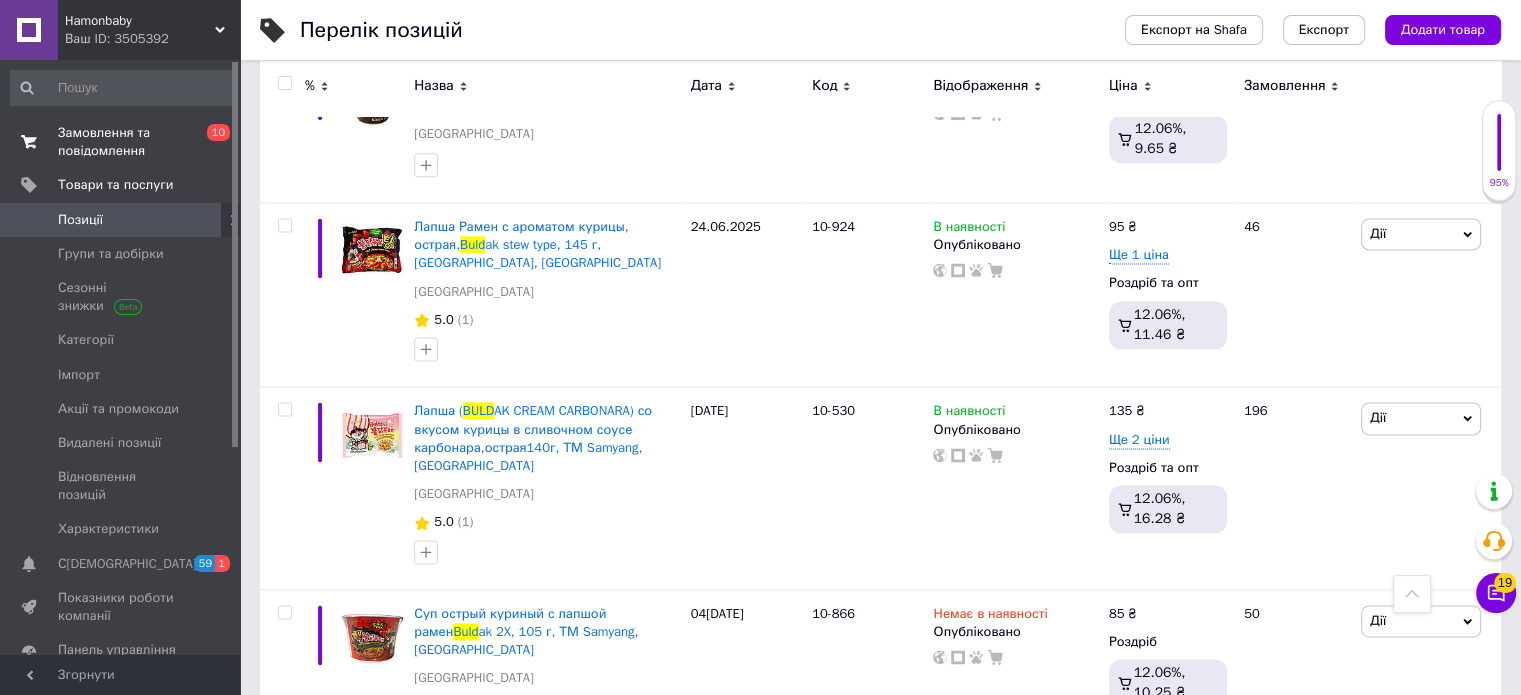 click on "Замовлення та повідомлення" at bounding box center [121, 142] 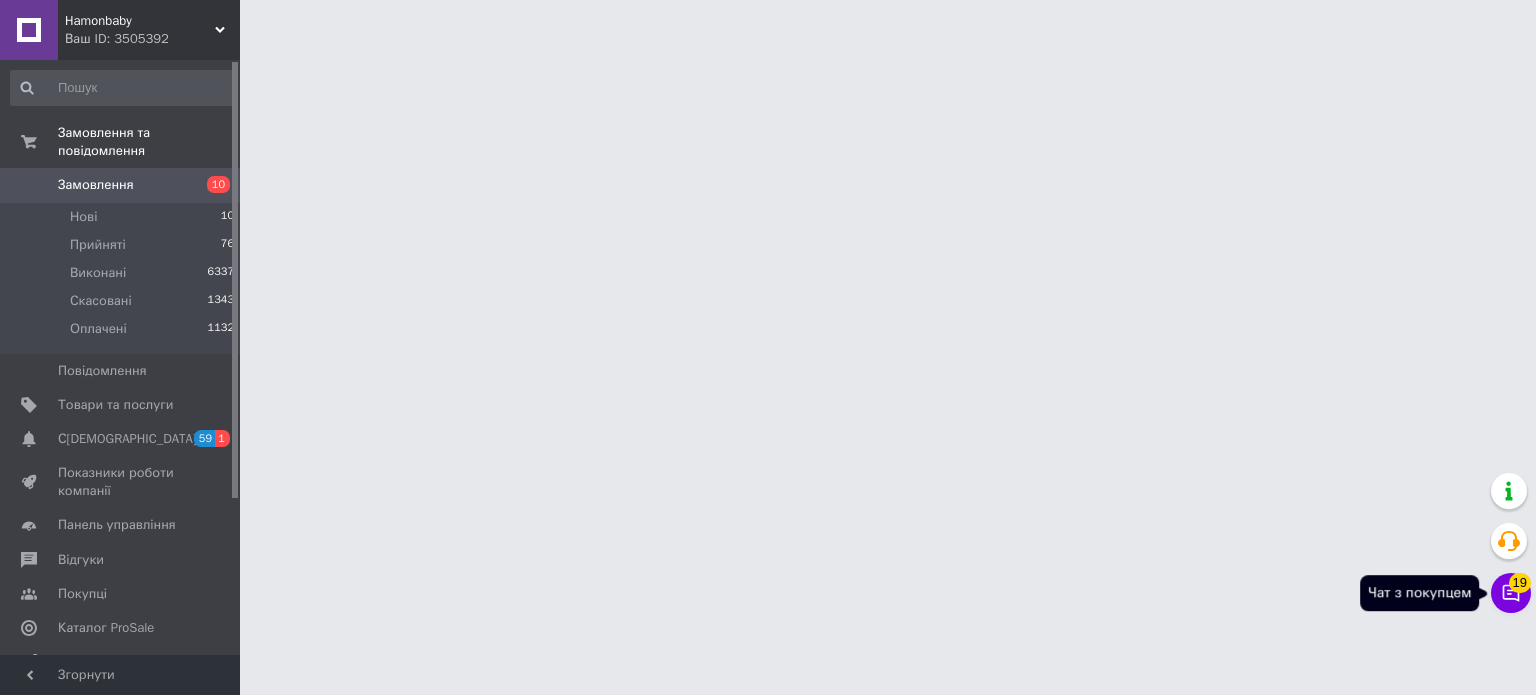 click on "19" at bounding box center [1520, 583] 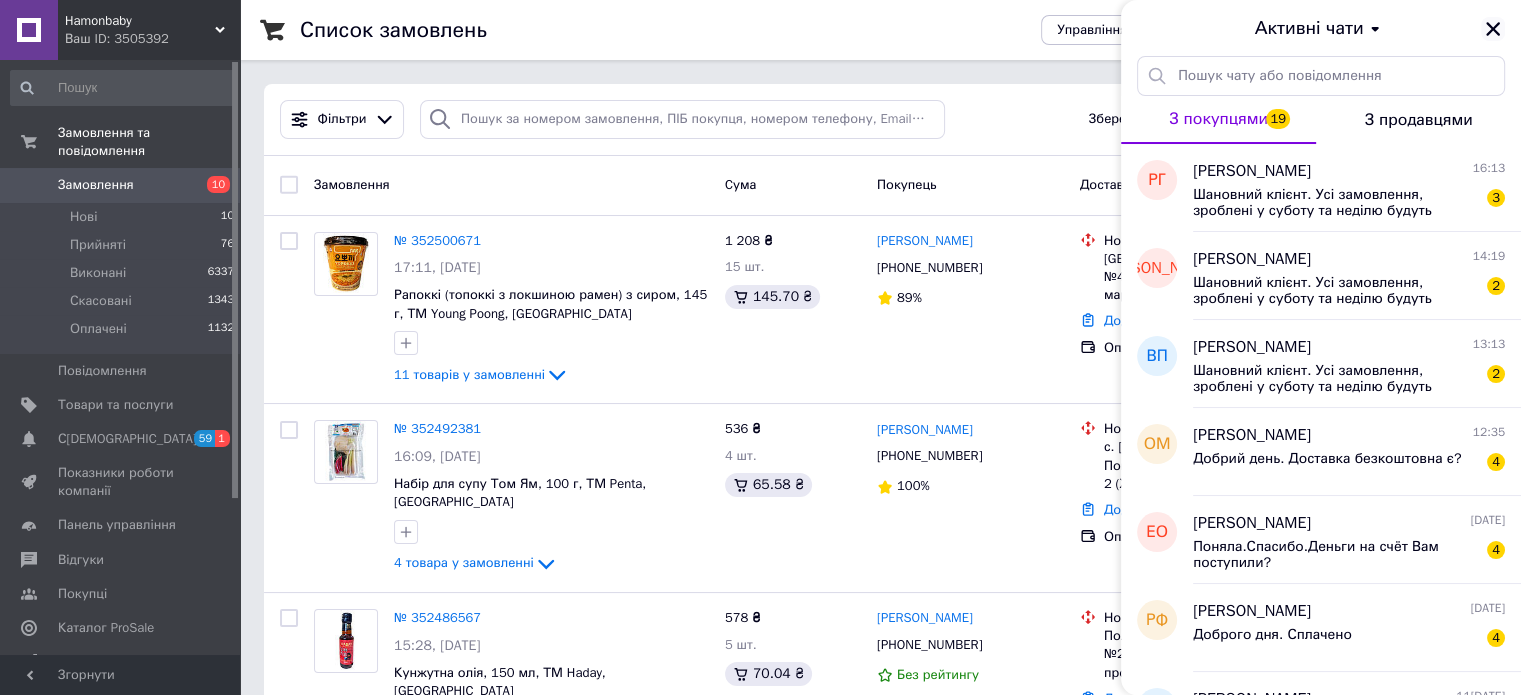 click 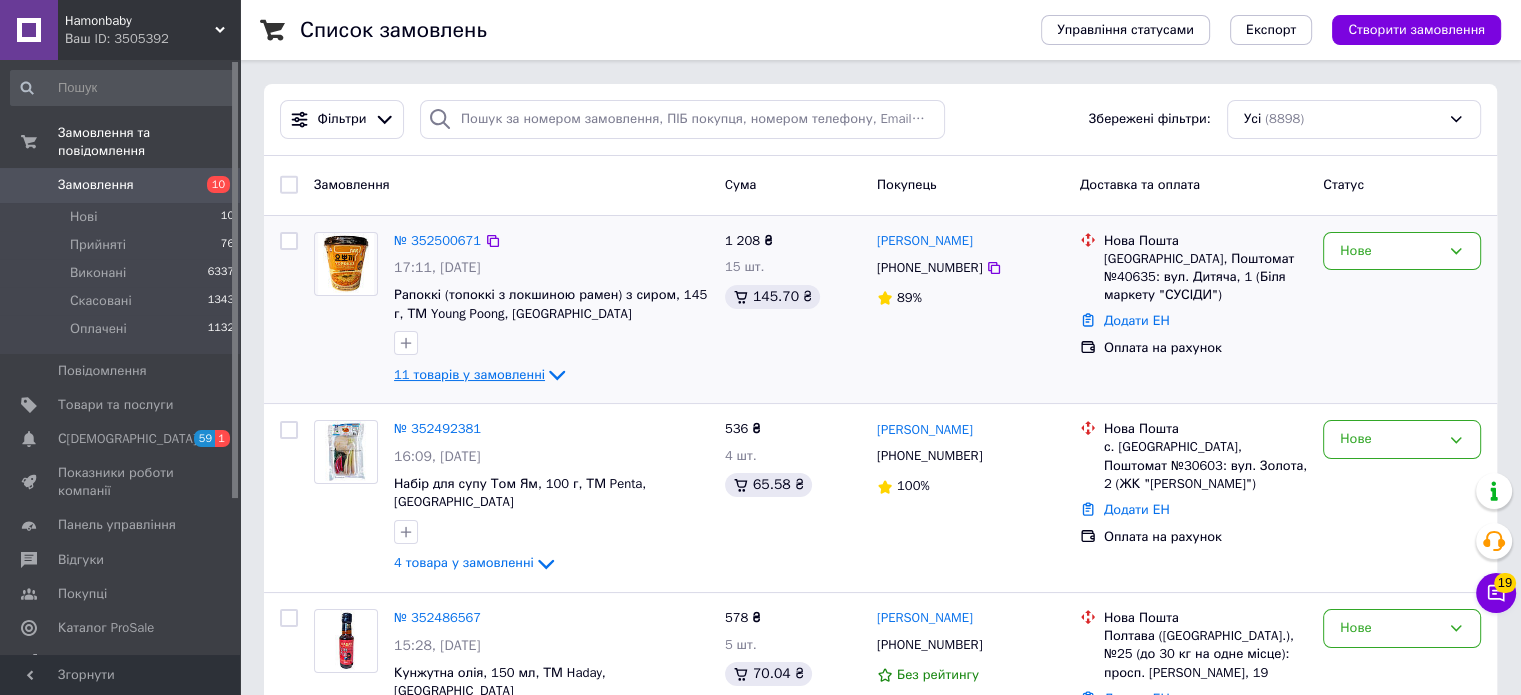 click on "11 товарів у замовленні" at bounding box center [469, 374] 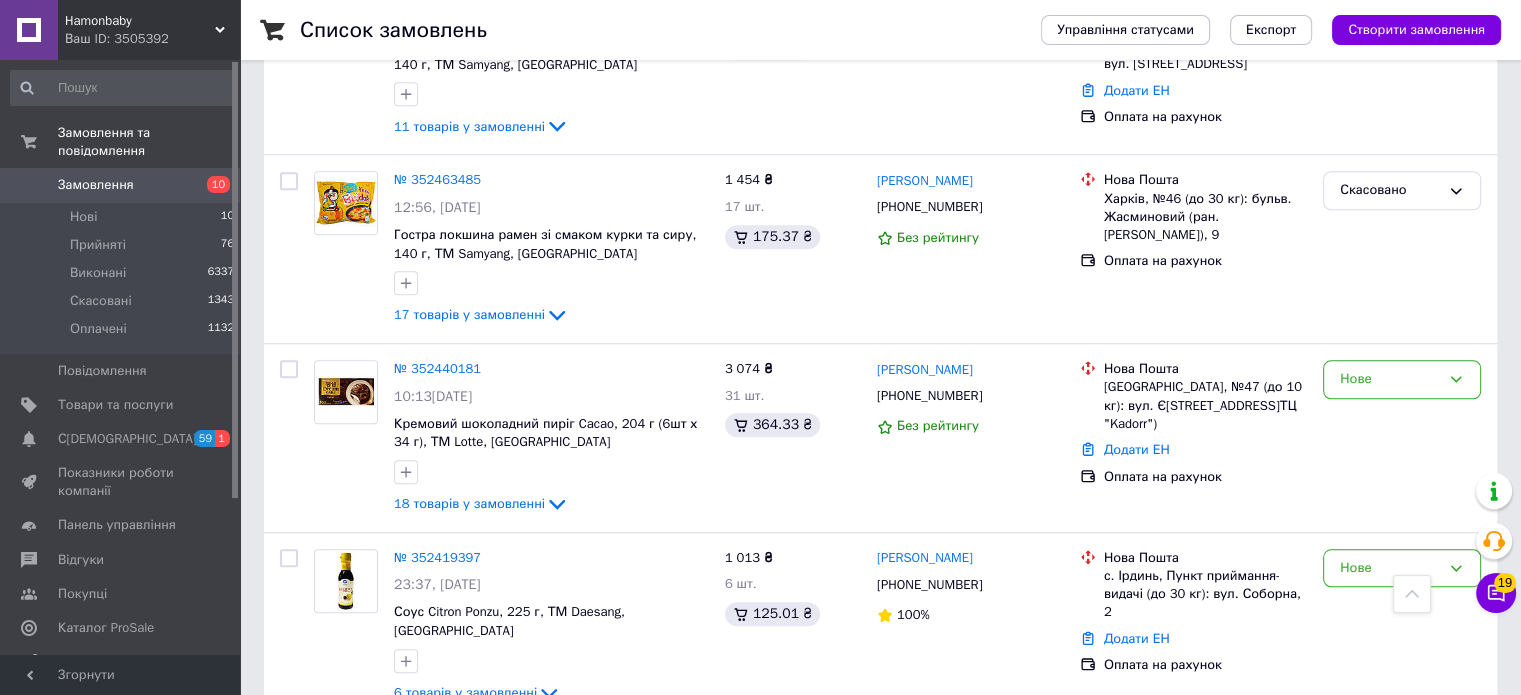scroll, scrollTop: 1735, scrollLeft: 0, axis: vertical 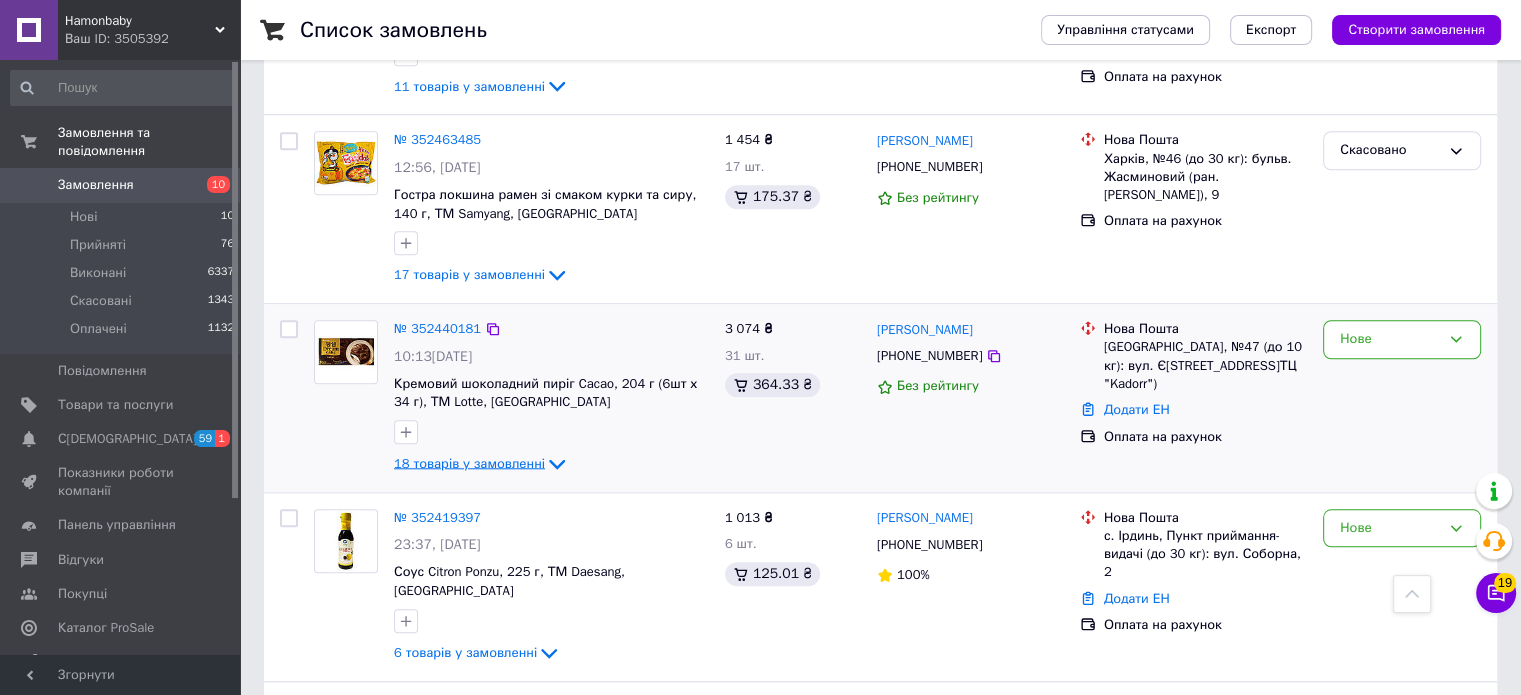 click on "18 товарів у замовленні" at bounding box center [469, 463] 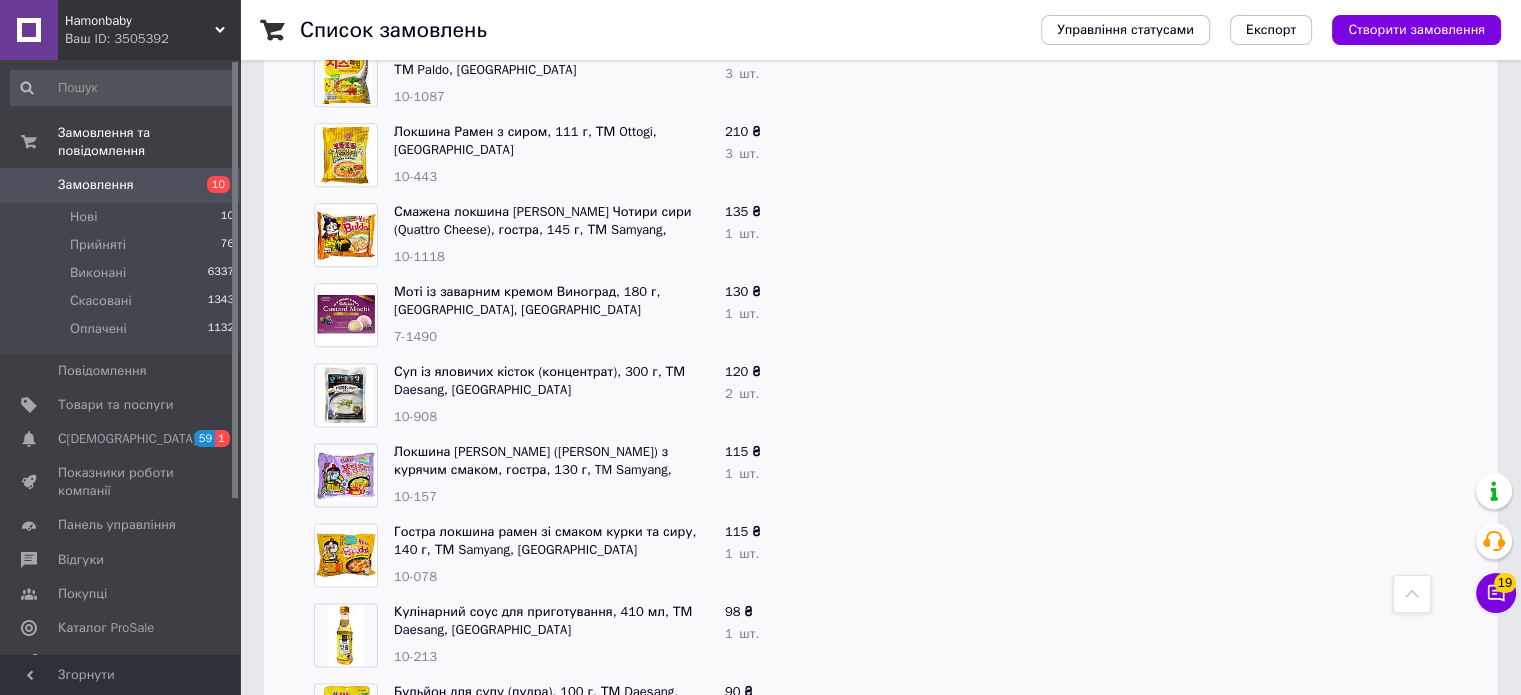scroll, scrollTop: 2522, scrollLeft: 0, axis: vertical 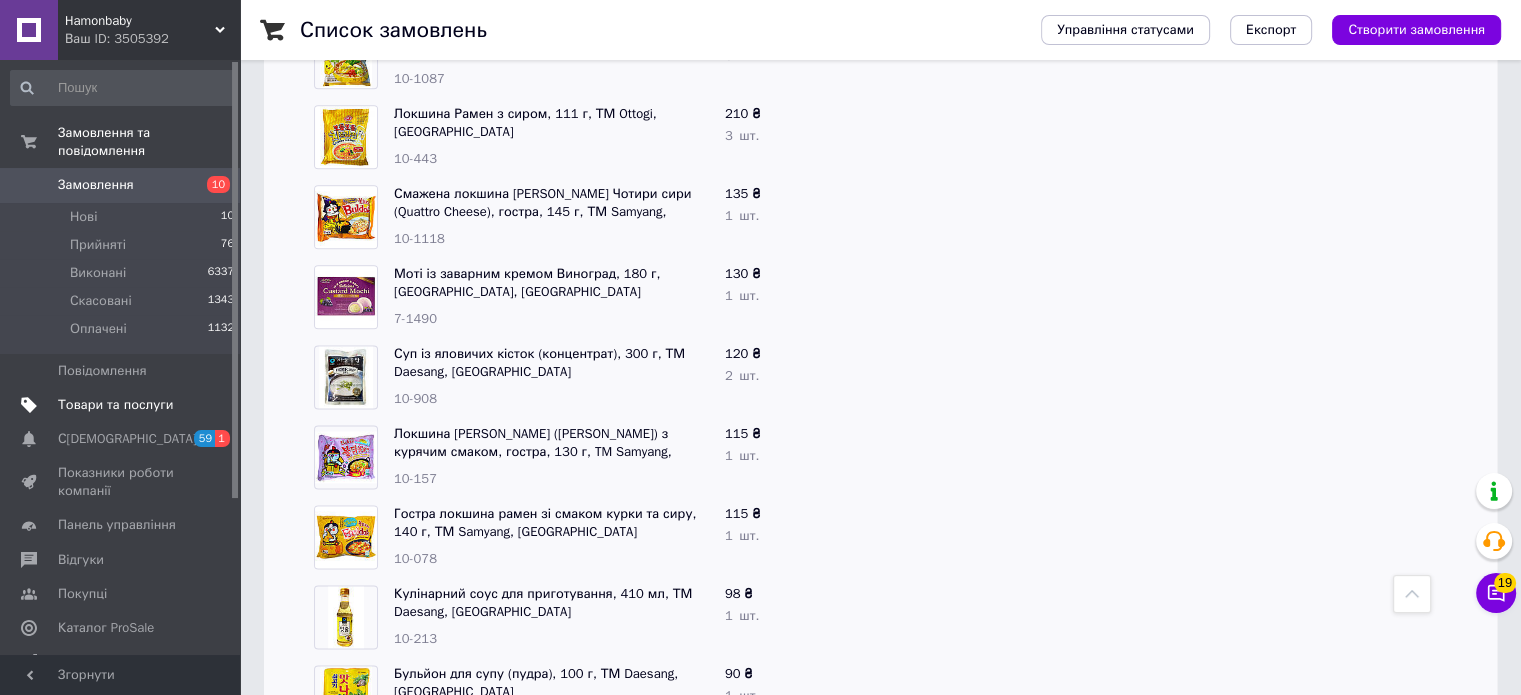 click on "Товари та послуги" at bounding box center (115, 405) 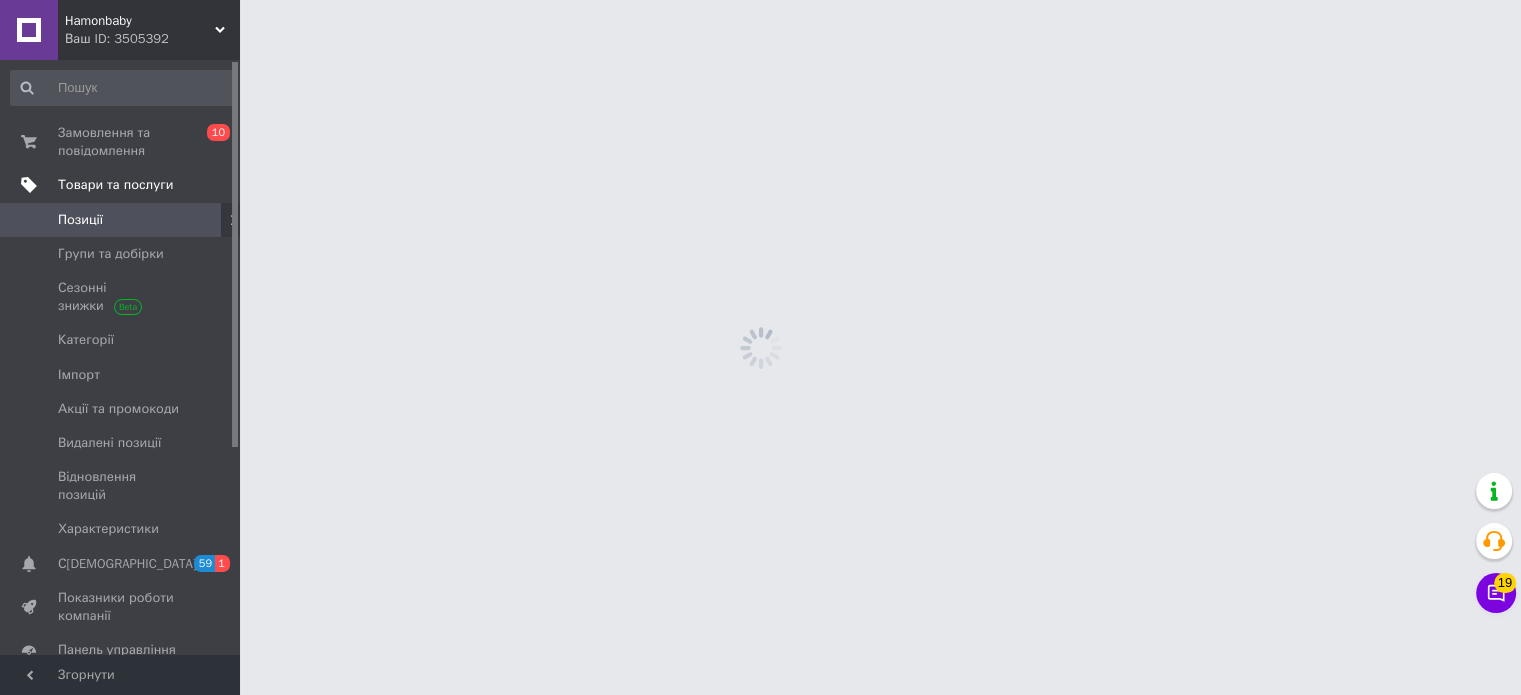 scroll, scrollTop: 0, scrollLeft: 0, axis: both 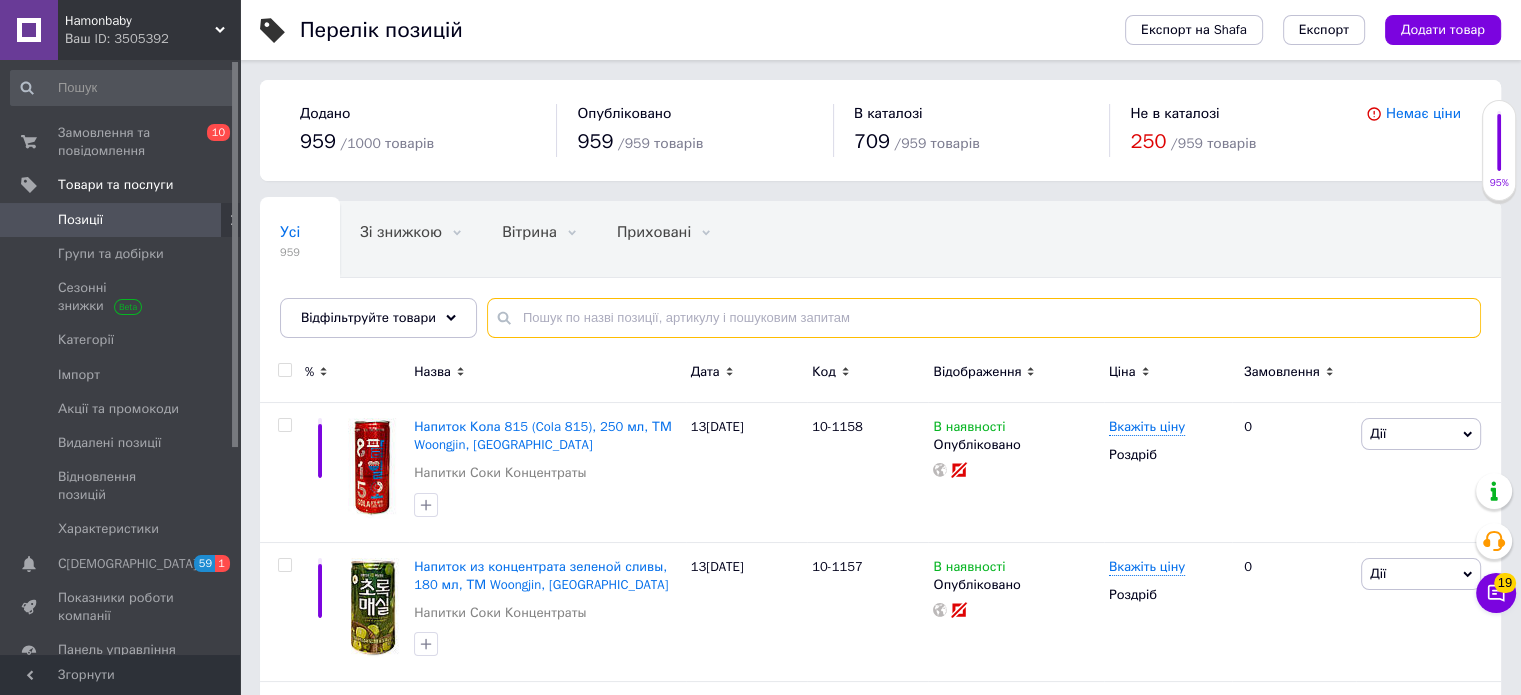 click at bounding box center [984, 318] 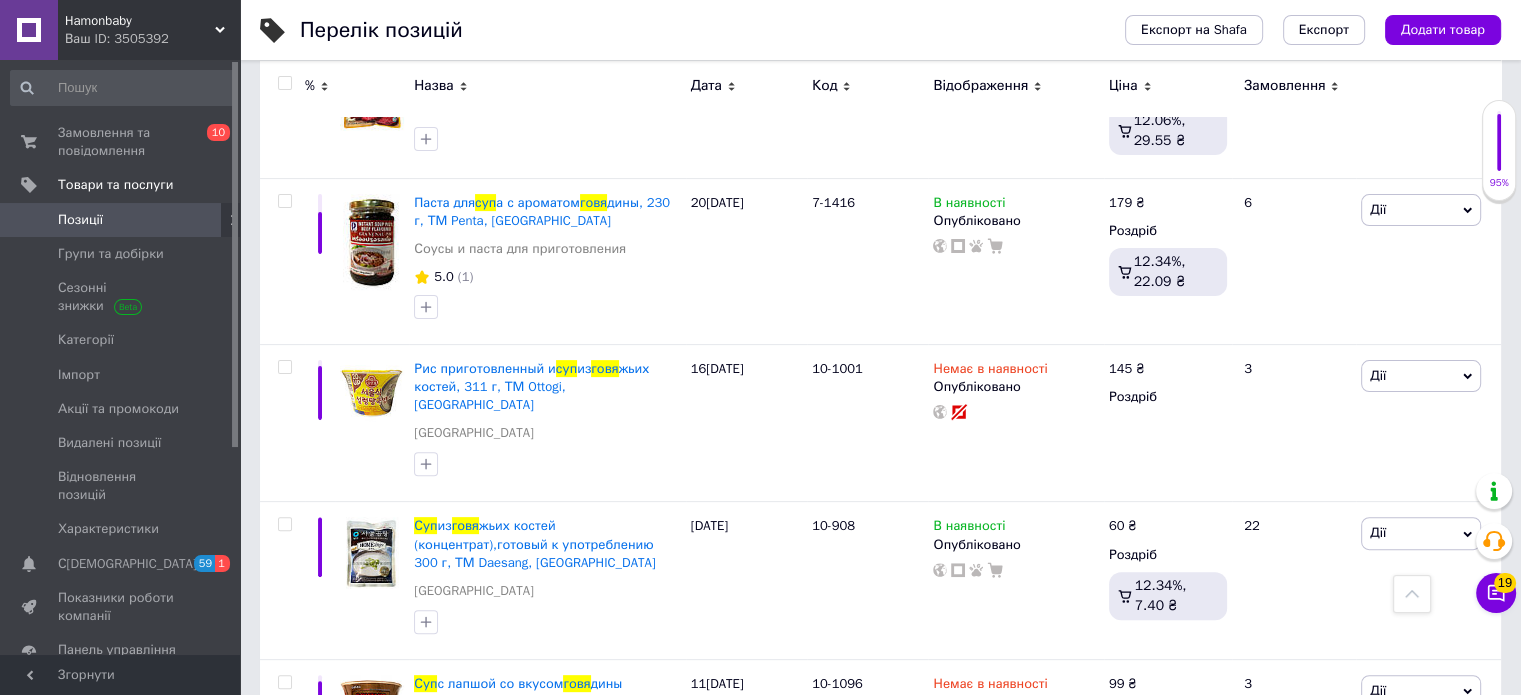 scroll, scrollTop: 539, scrollLeft: 0, axis: vertical 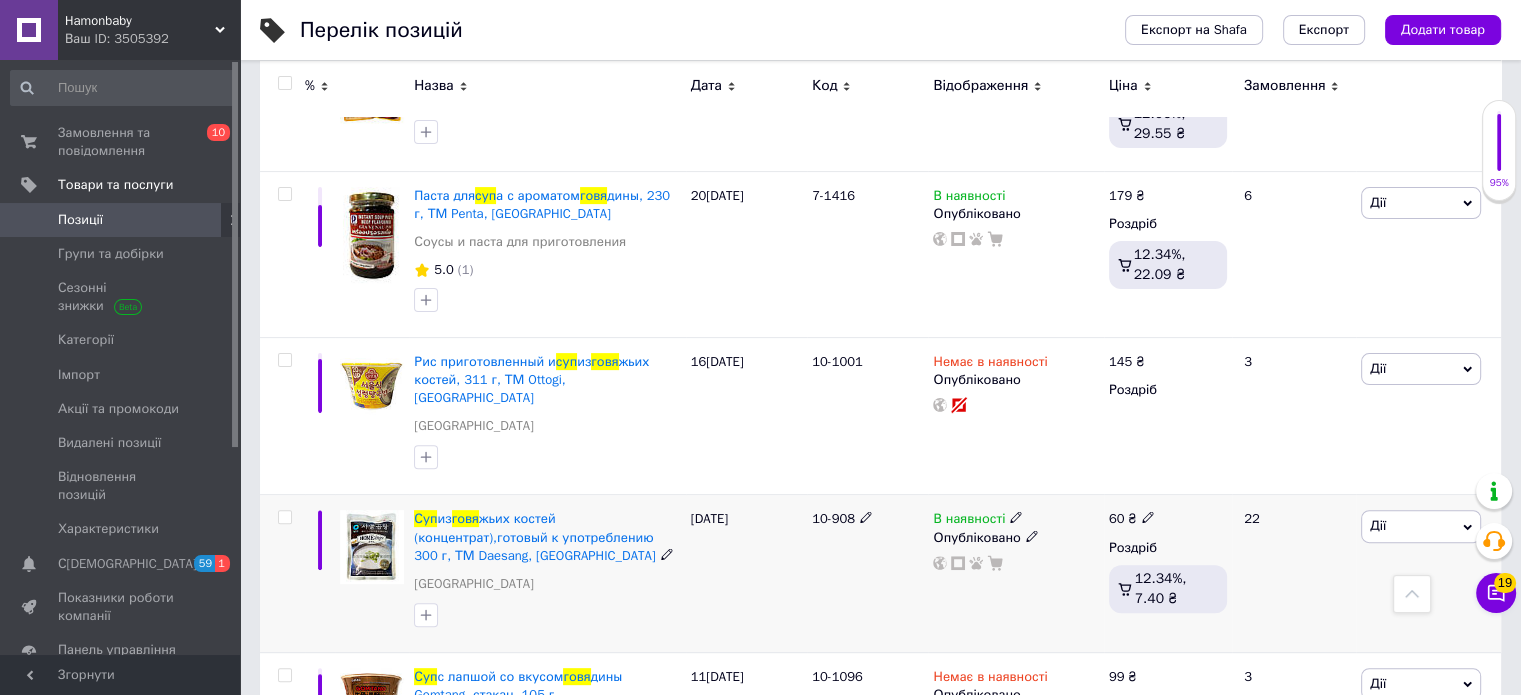 type on "суп говя" 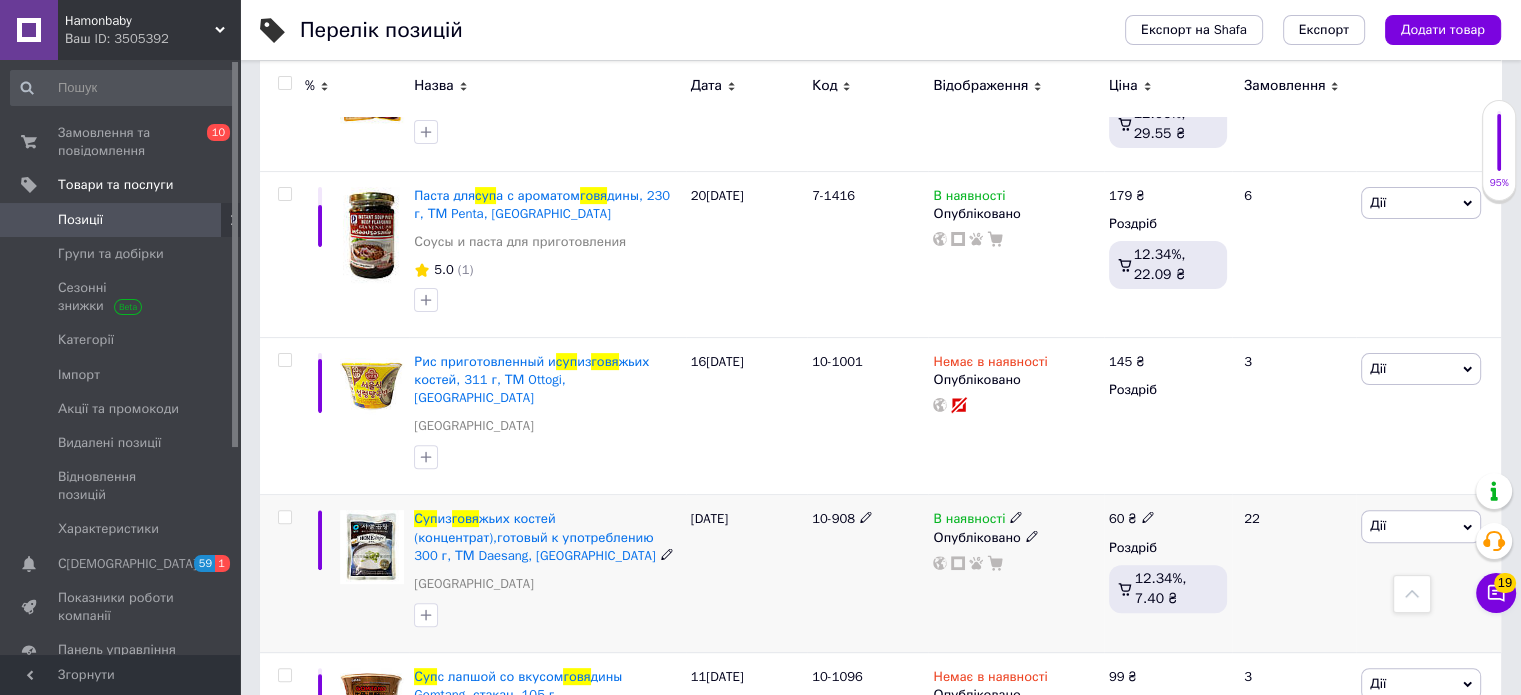 click 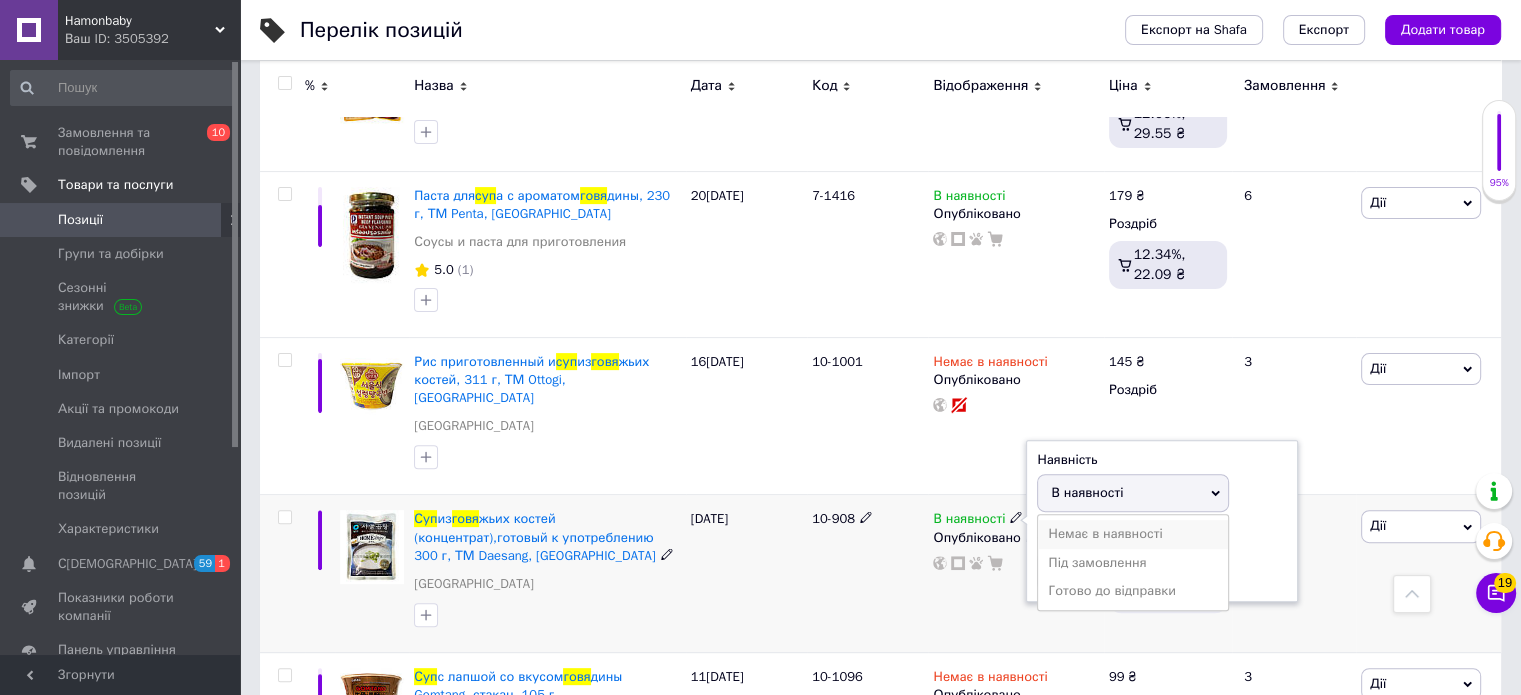 click on "Немає в наявності" at bounding box center (1133, 534) 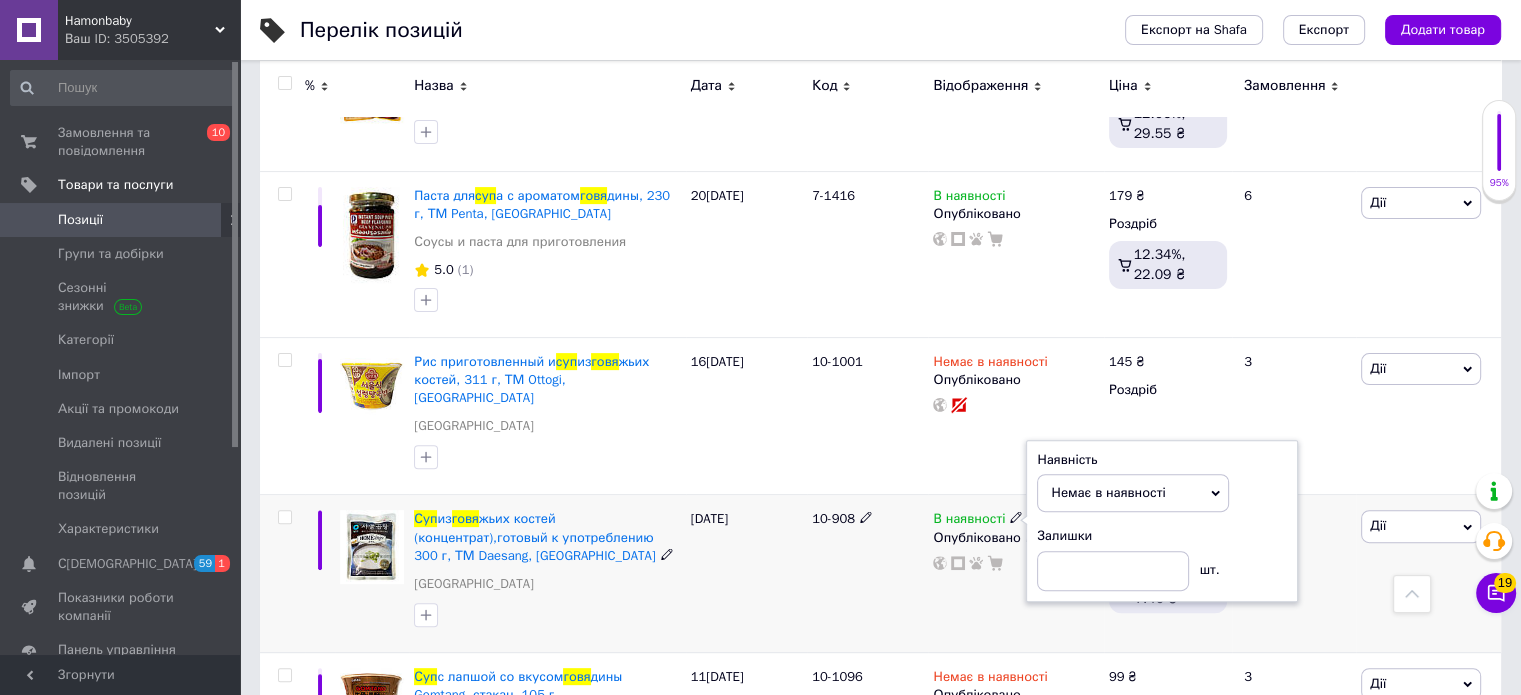 click on "[DATE]" at bounding box center [746, 574] 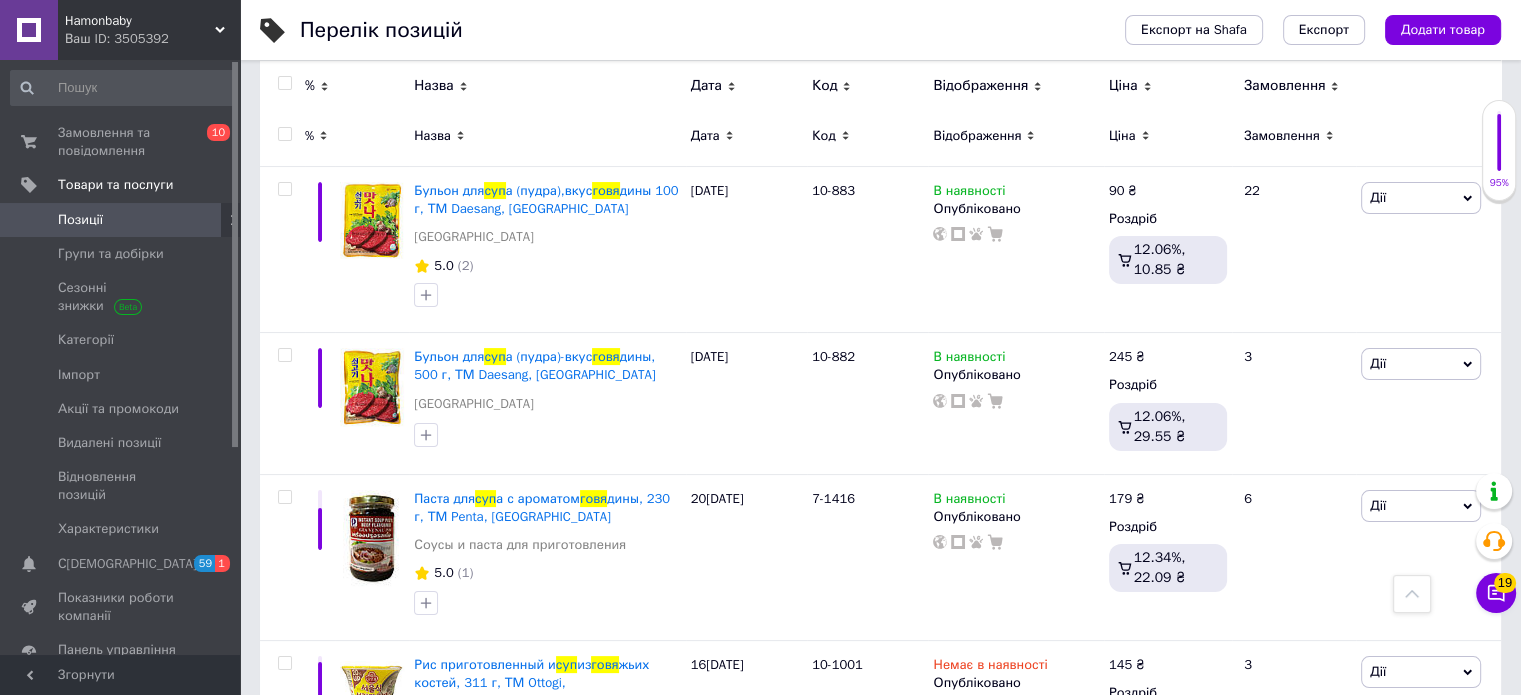 scroll, scrollTop: 84, scrollLeft: 0, axis: vertical 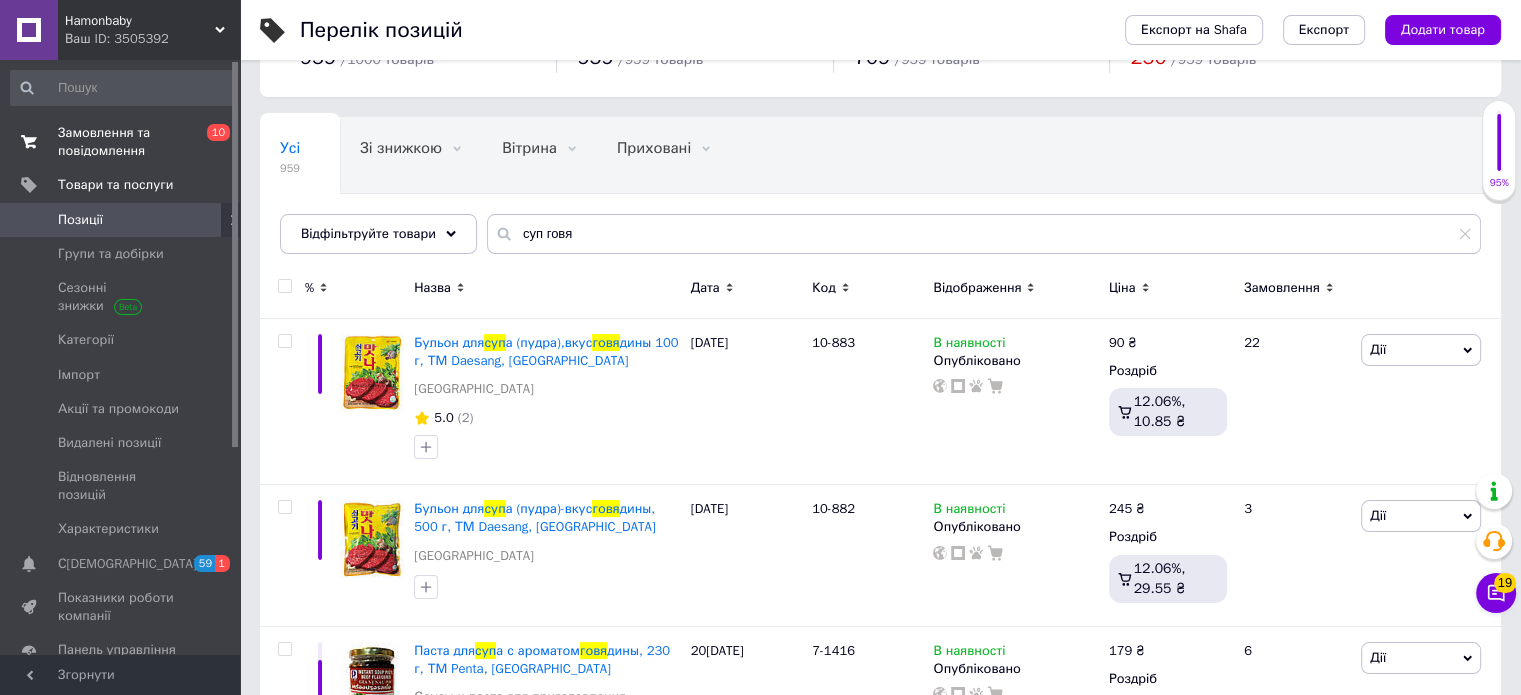 click on "Замовлення та повідомлення" at bounding box center [121, 142] 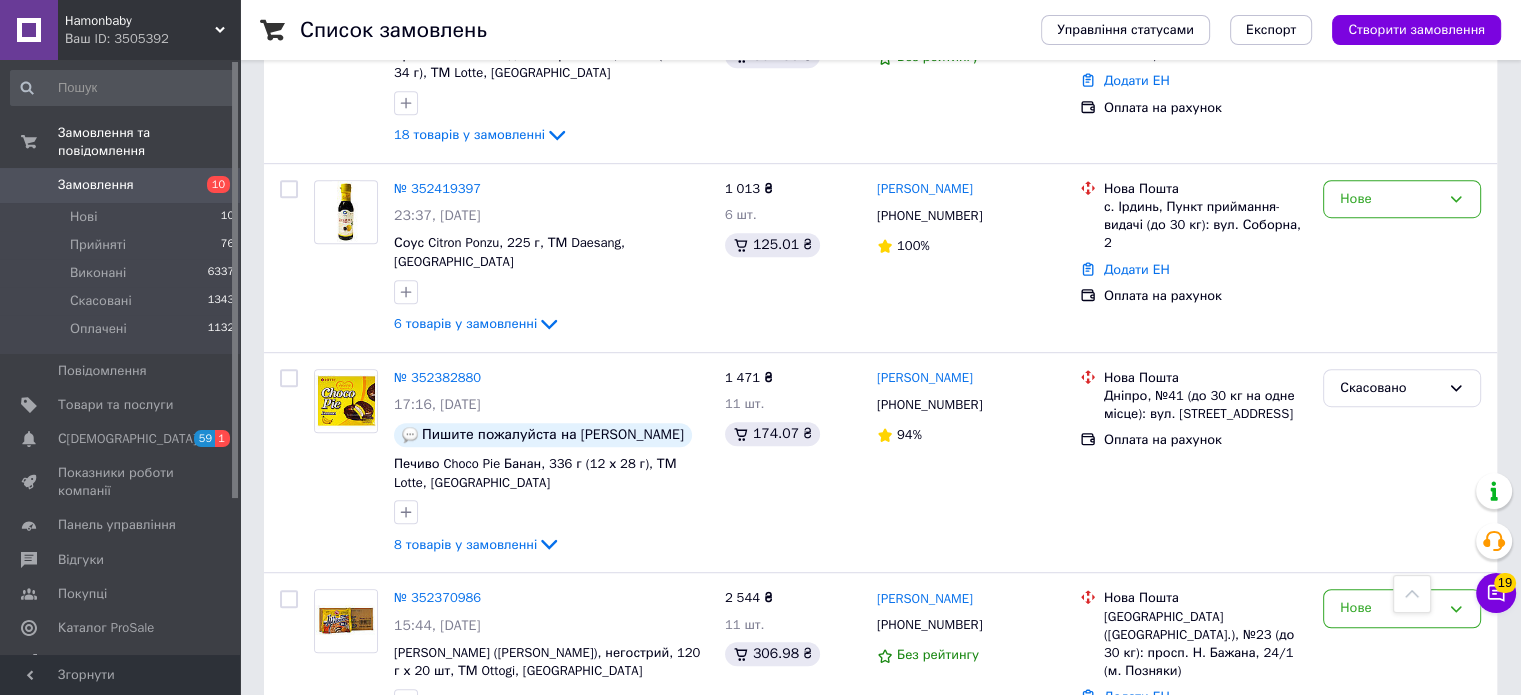 scroll, scrollTop: 1160, scrollLeft: 0, axis: vertical 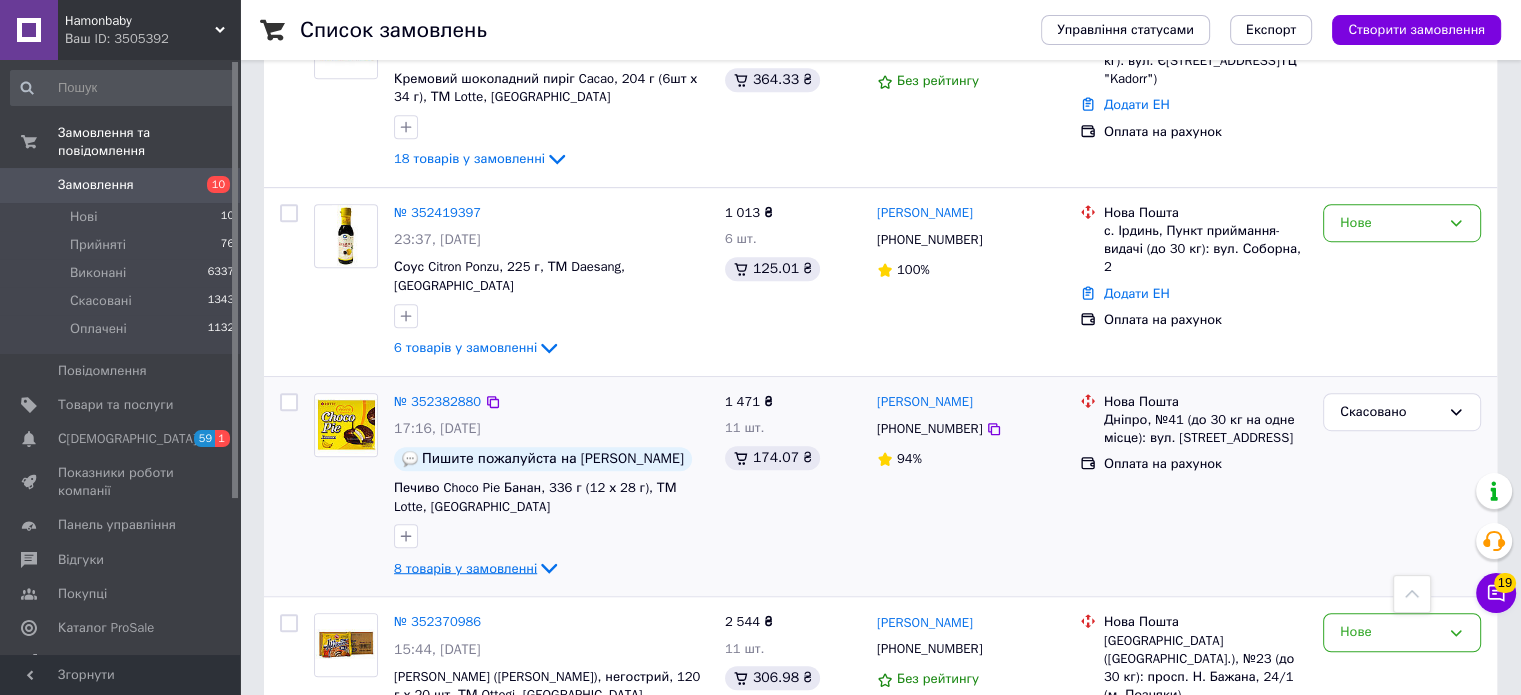 click on "8 товарів у замовленні" at bounding box center [465, 567] 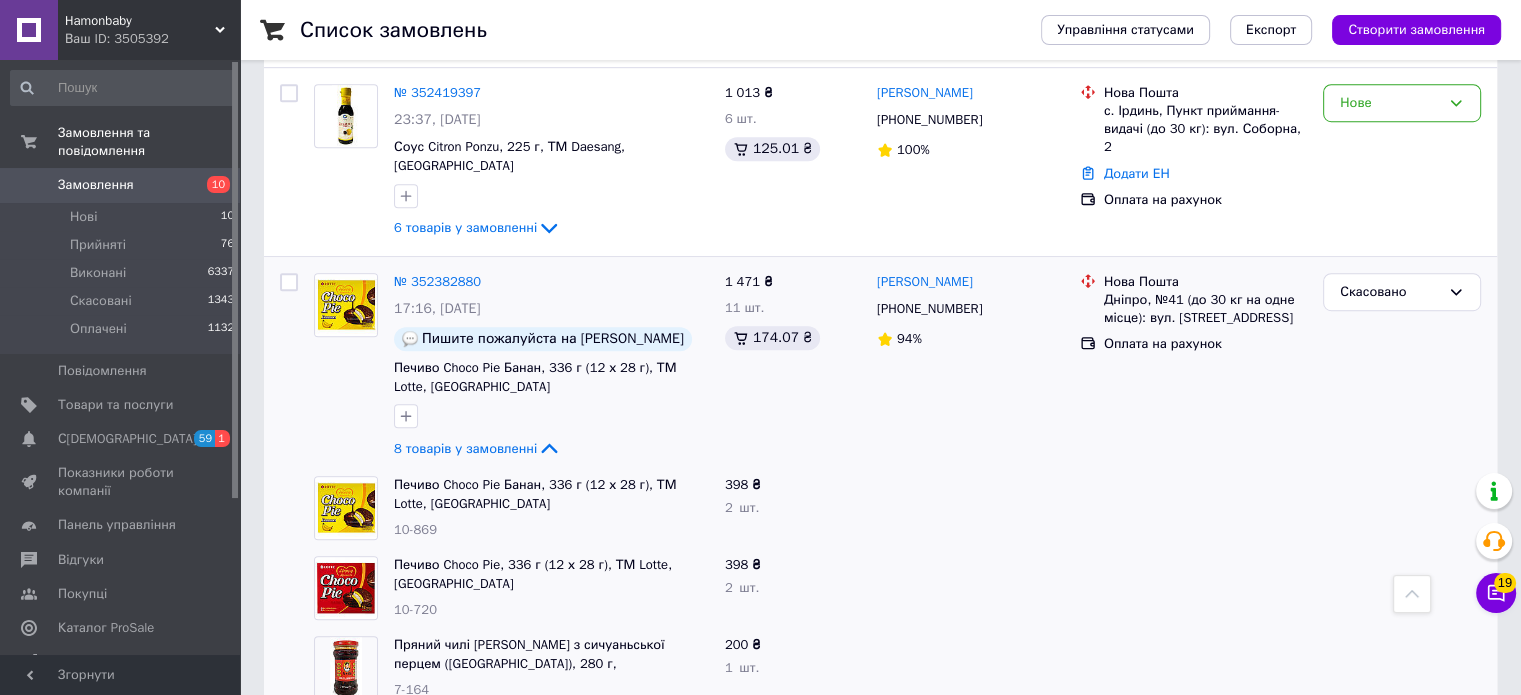 scroll, scrollTop: 1468, scrollLeft: 0, axis: vertical 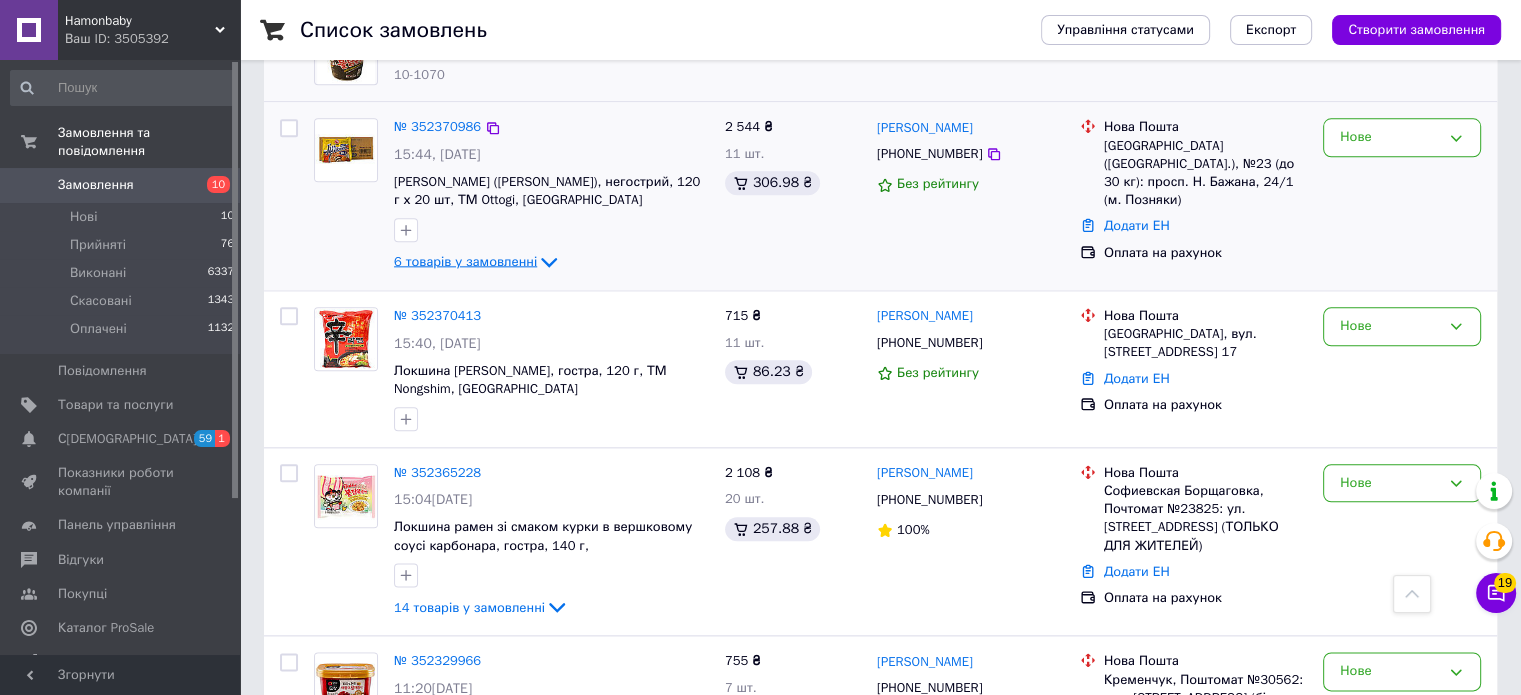 click on "6 товарів у замовленні" at bounding box center (465, 261) 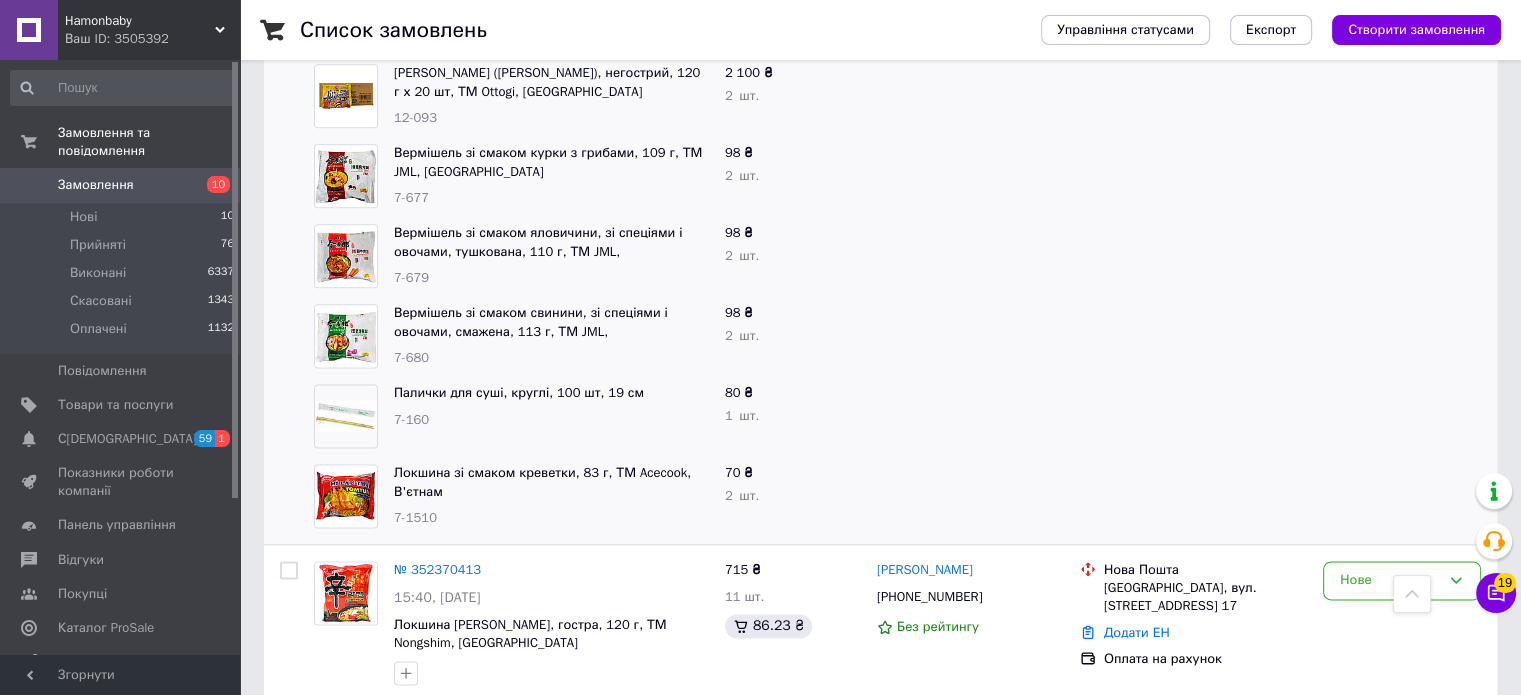 scroll, scrollTop: 2655, scrollLeft: 0, axis: vertical 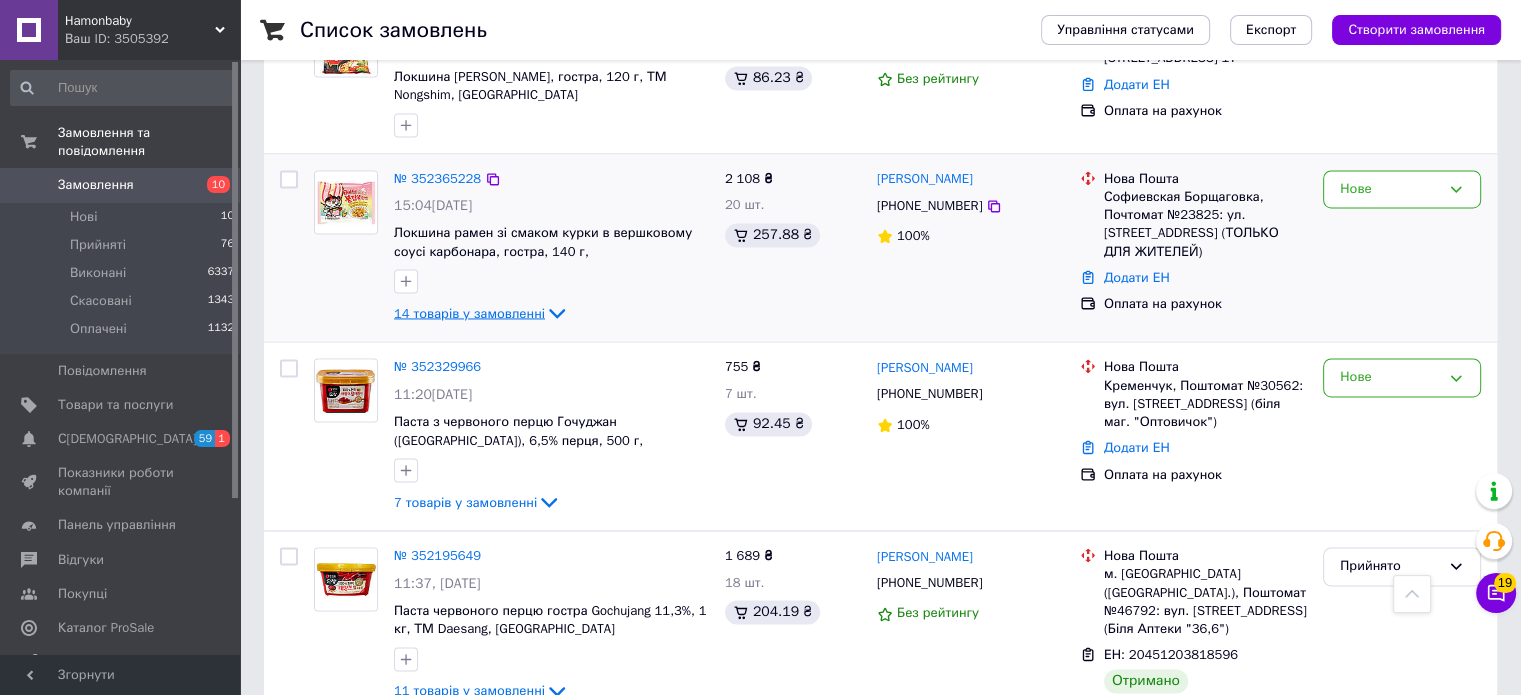 click on "14 товарів у замовленні" at bounding box center [469, 312] 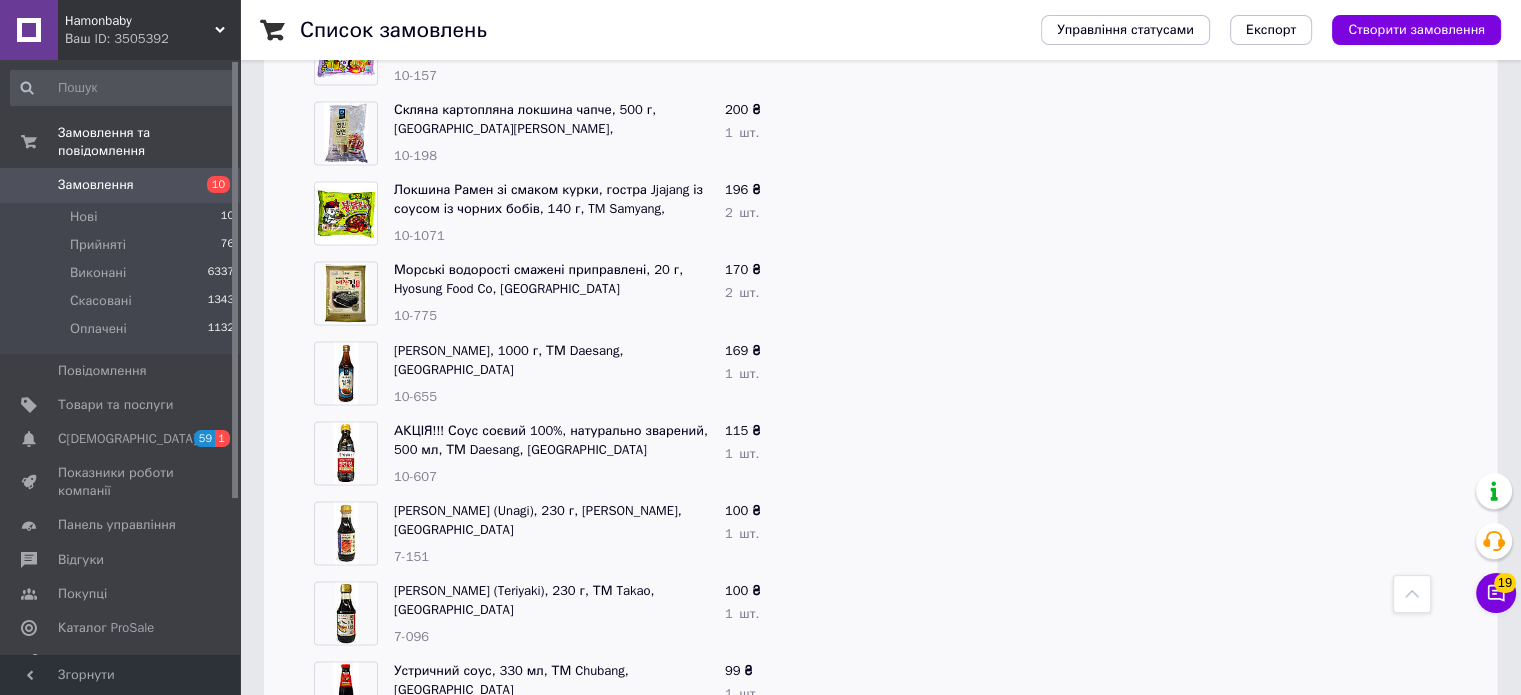 scroll, scrollTop: 3509, scrollLeft: 0, axis: vertical 